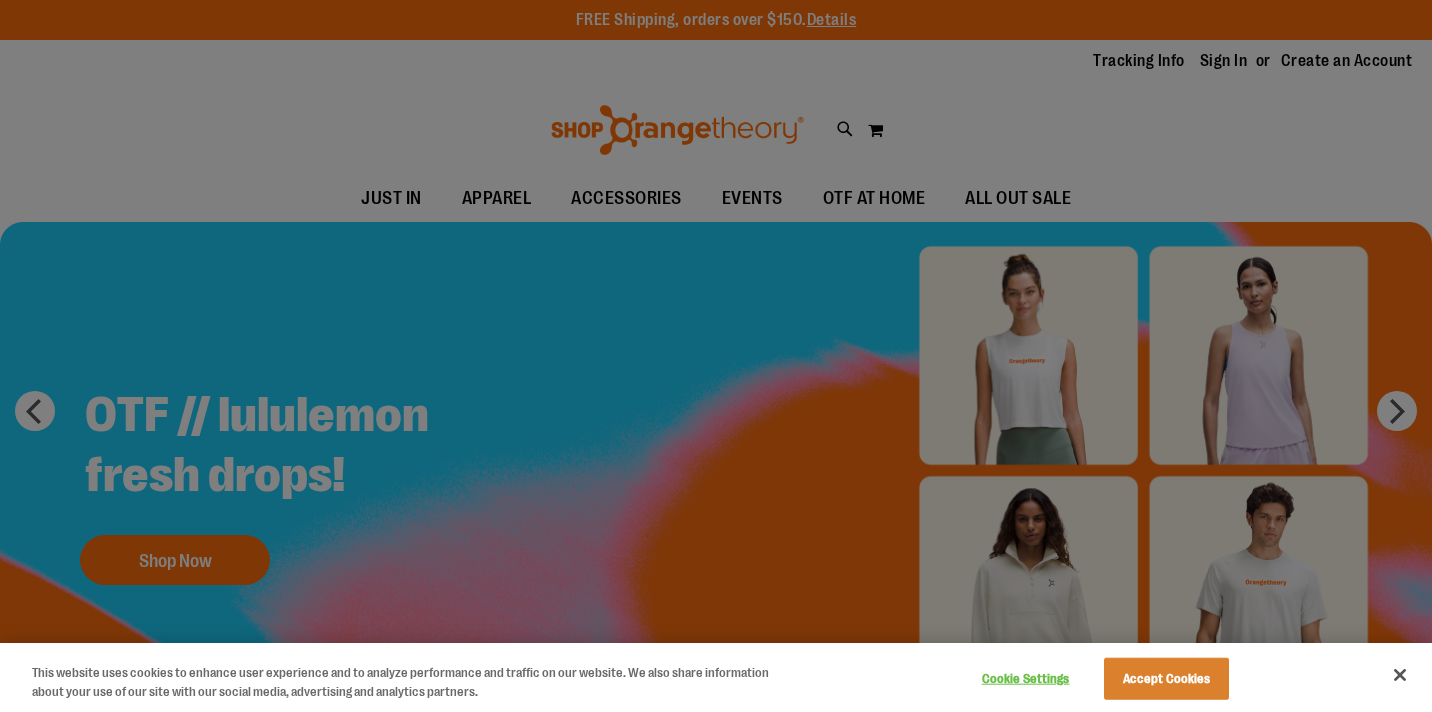 scroll, scrollTop: 0, scrollLeft: 0, axis: both 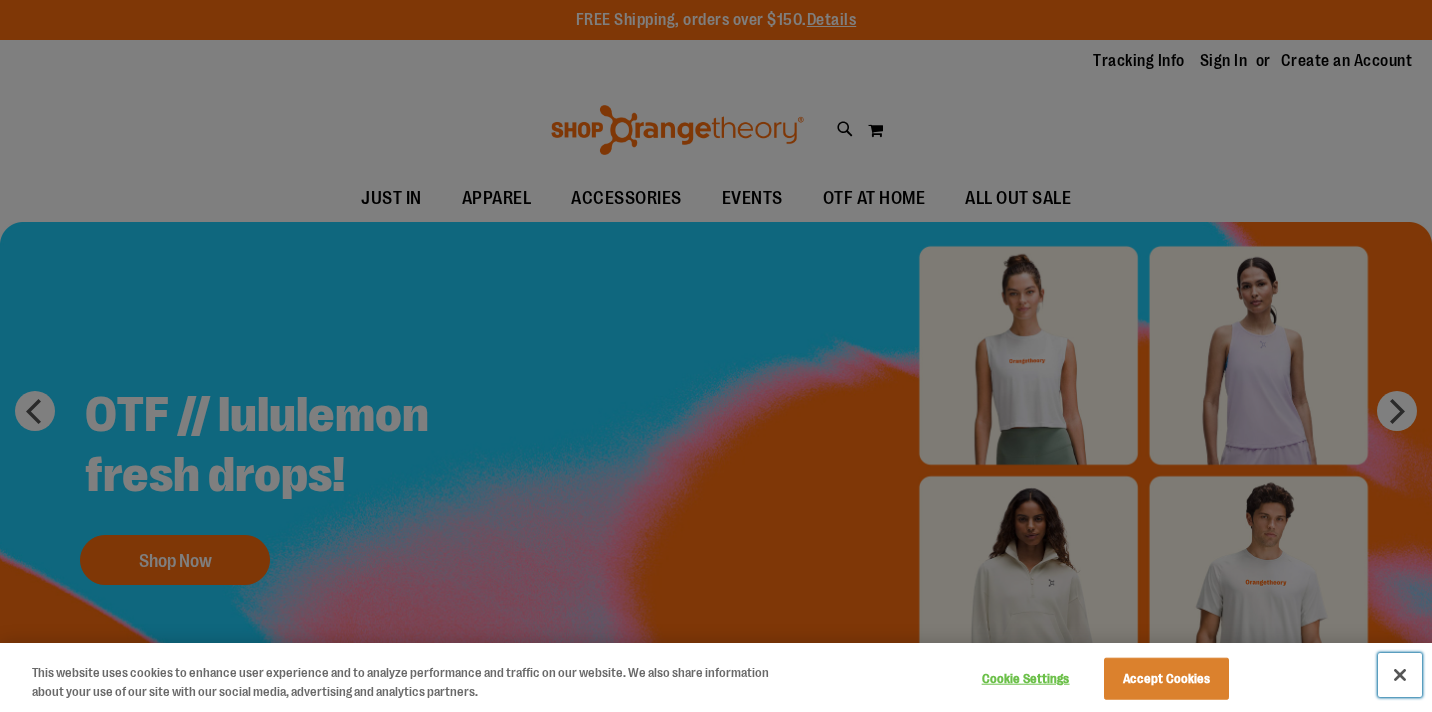 click at bounding box center [1400, 675] 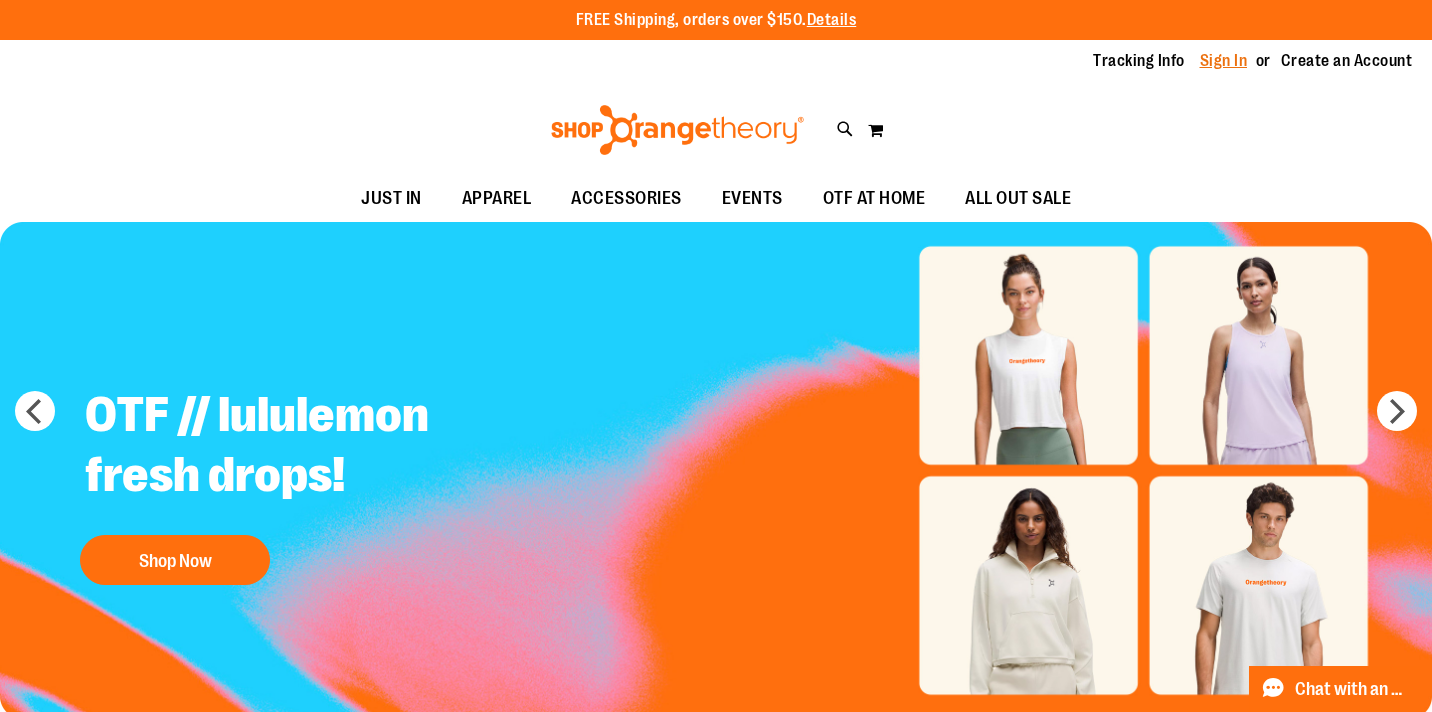 click on "Sign In" at bounding box center (1224, 61) 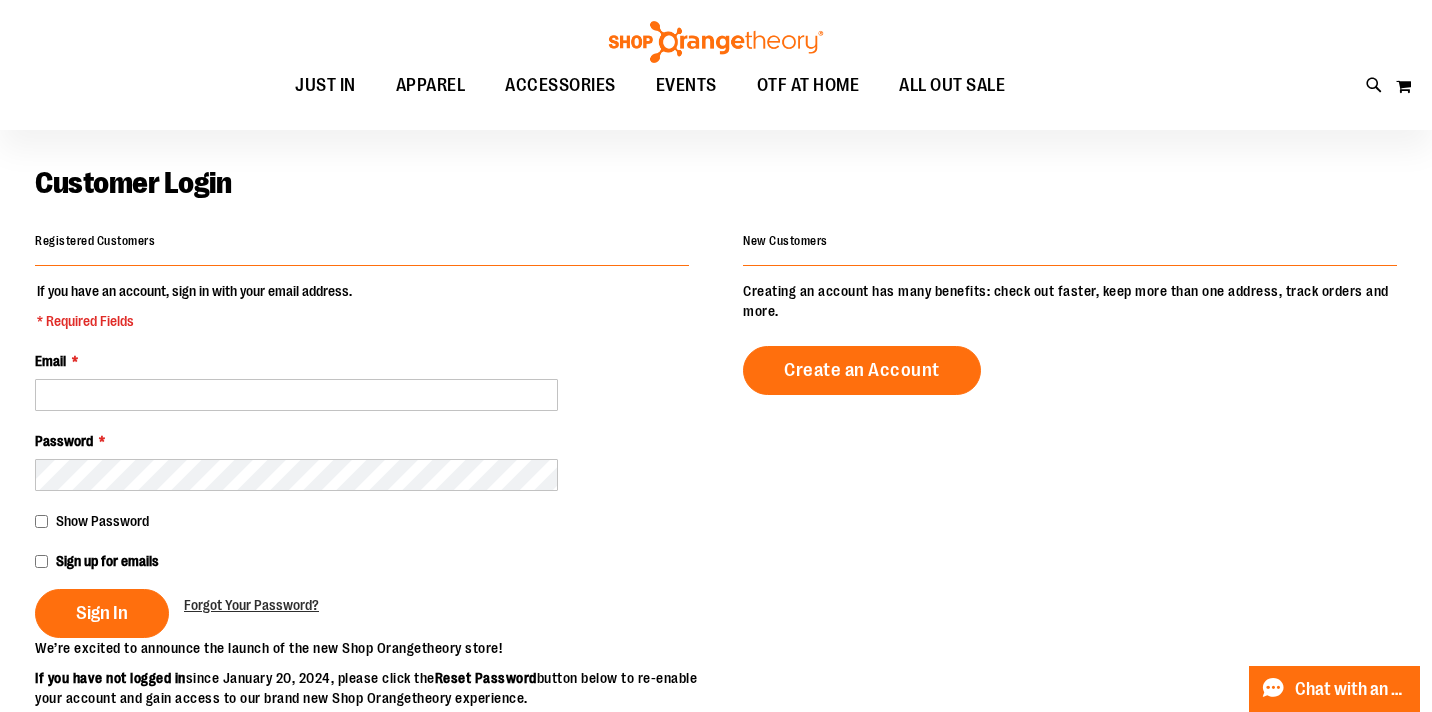 scroll, scrollTop: 89, scrollLeft: 0, axis: vertical 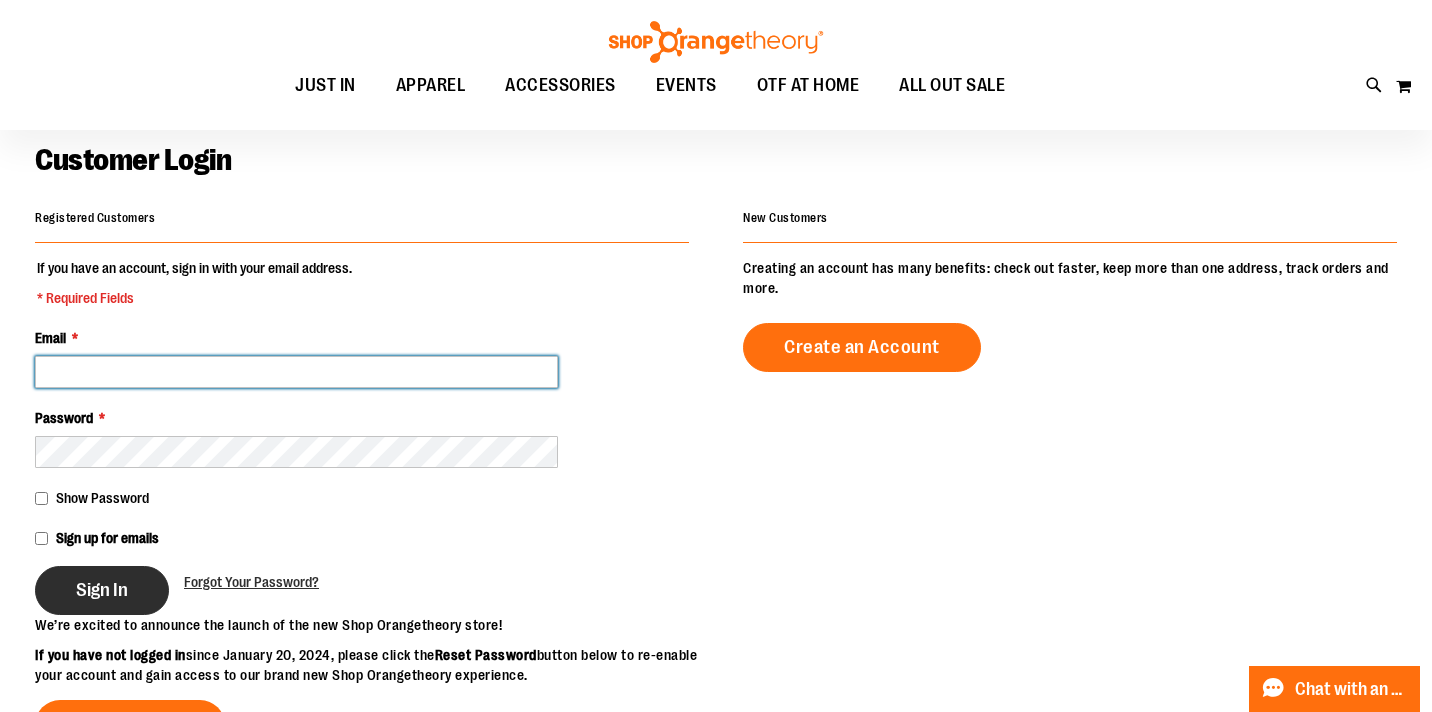 type on "**********" 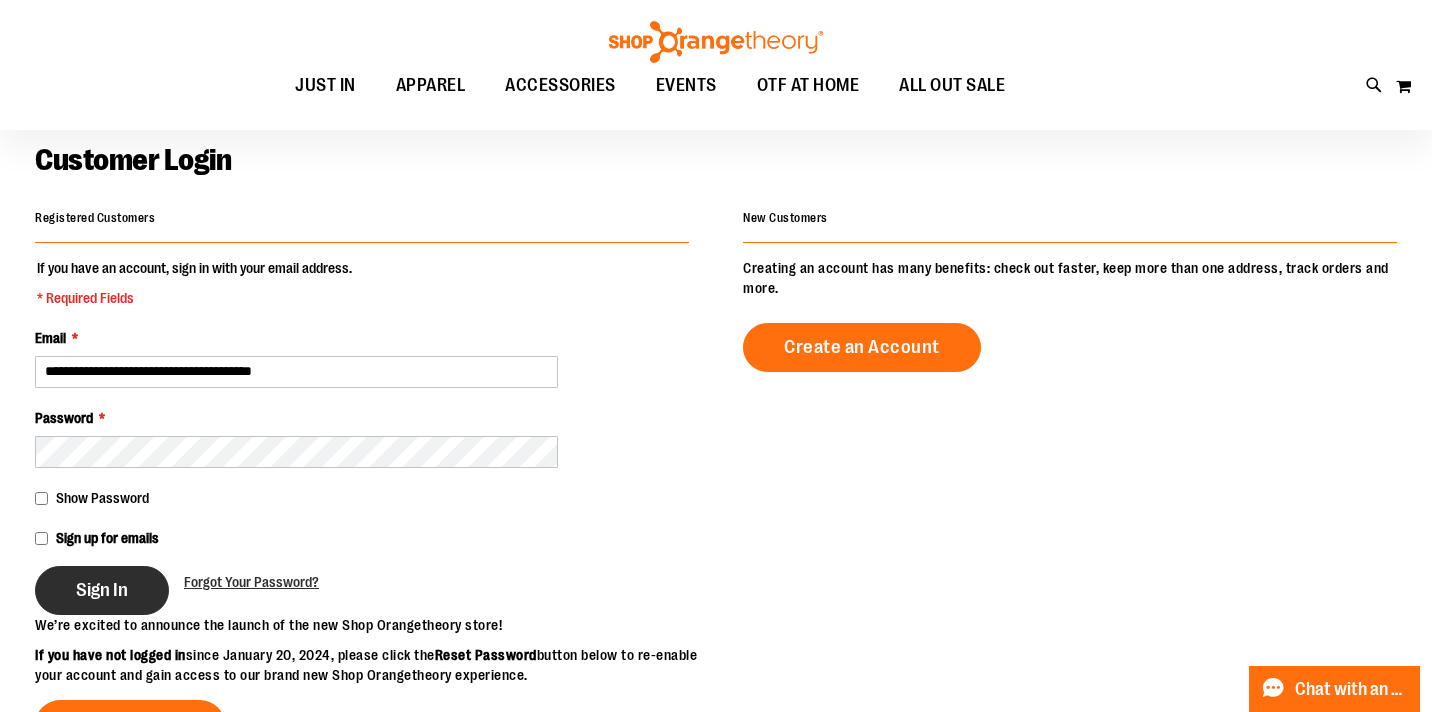 type on "**********" 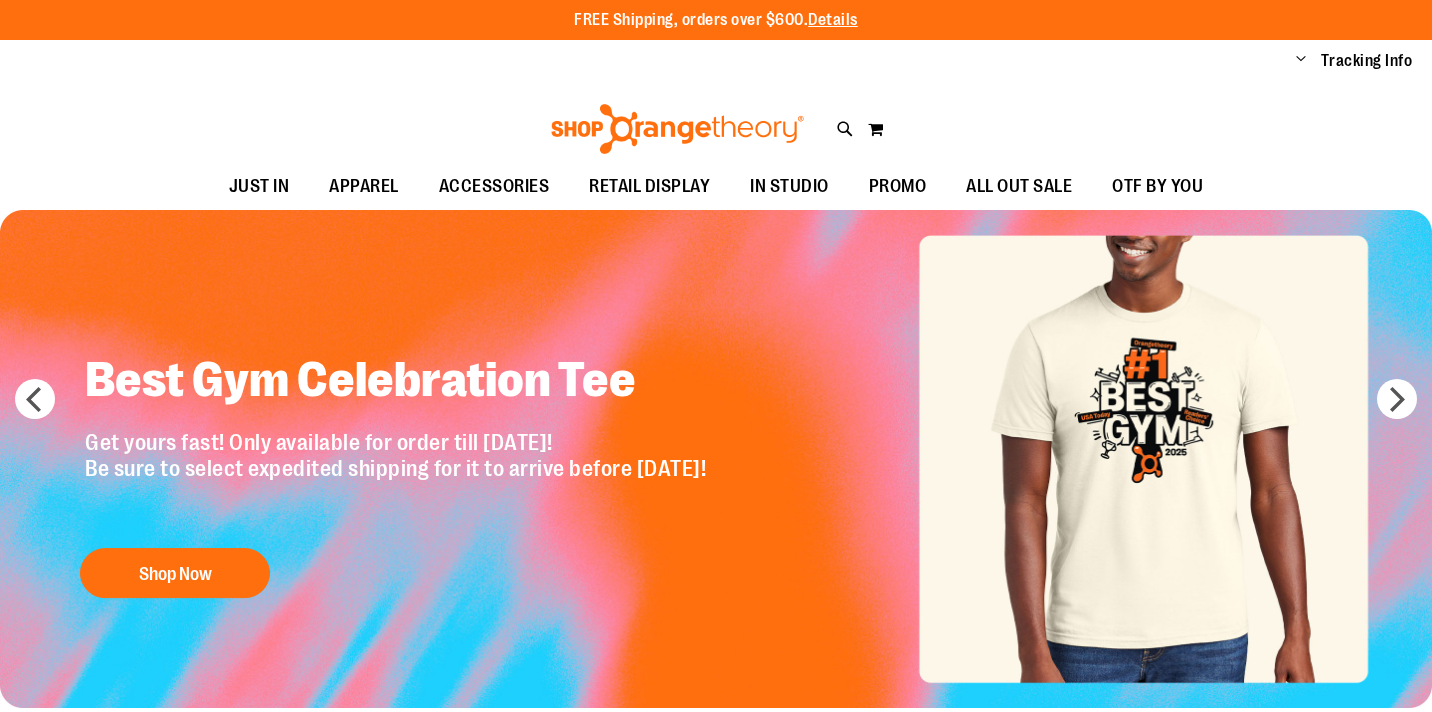 scroll, scrollTop: 0, scrollLeft: 0, axis: both 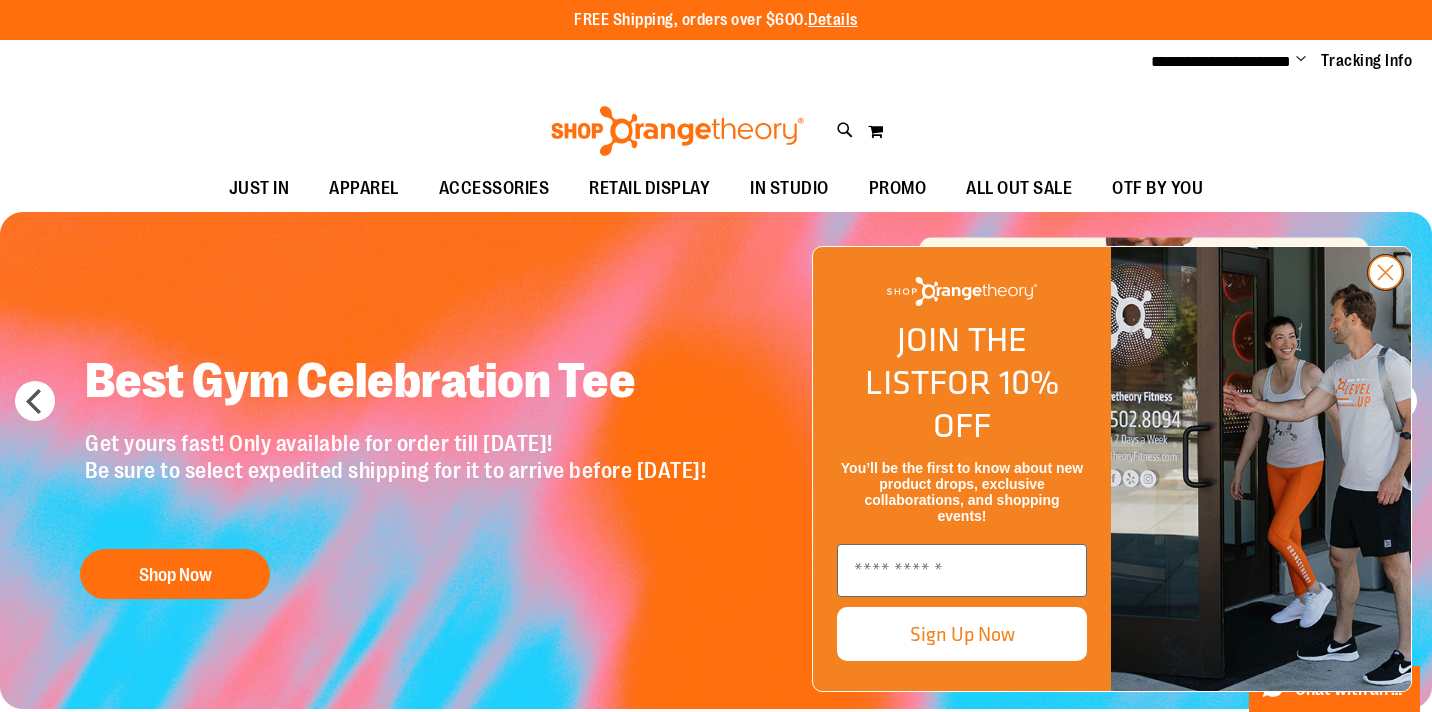 type on "**********" 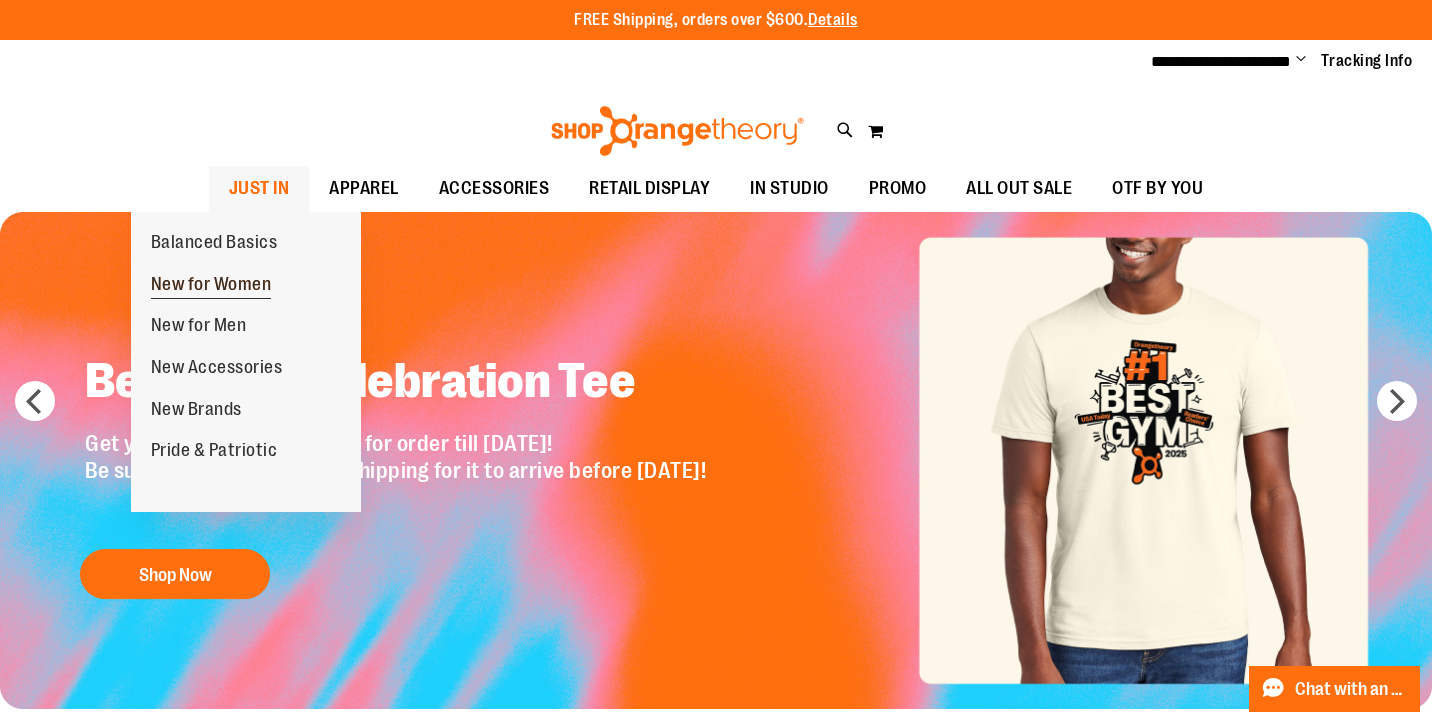 click on "New for Women" at bounding box center (211, 286) 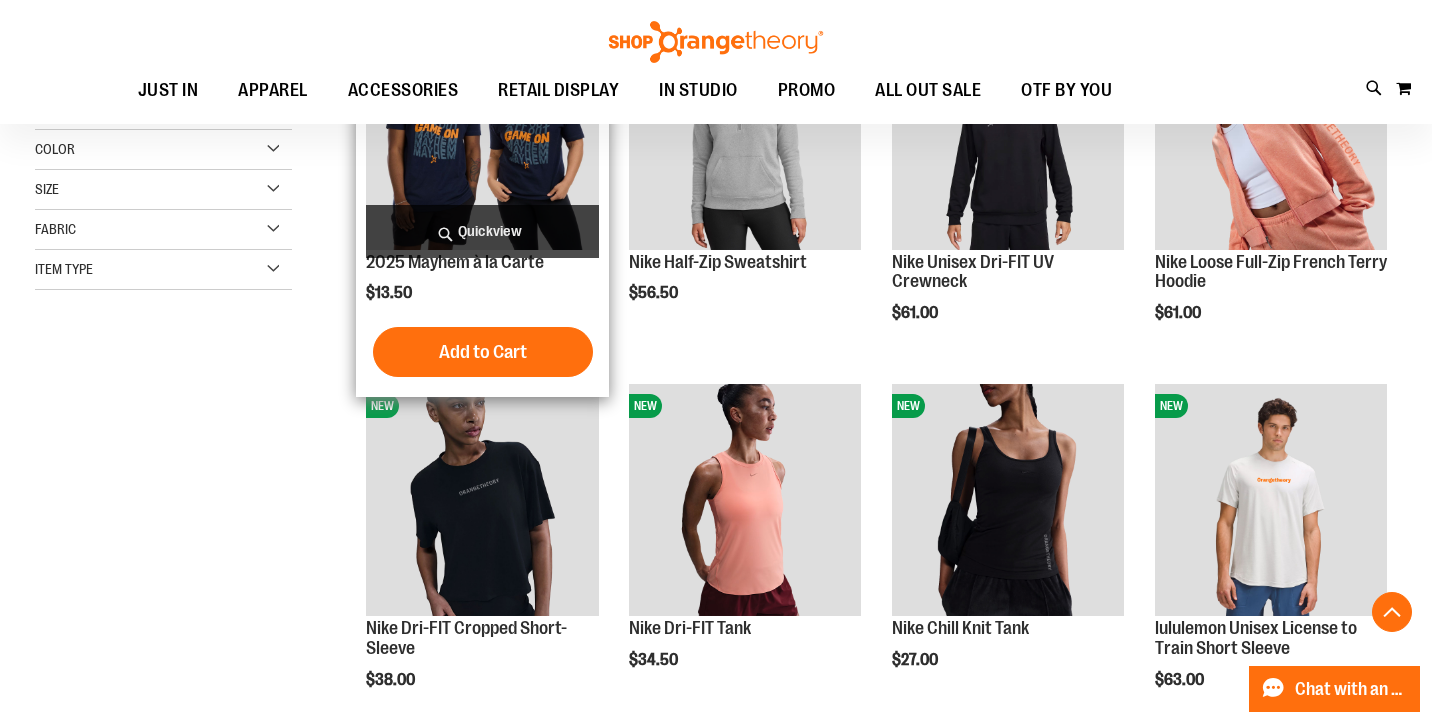 scroll, scrollTop: 426, scrollLeft: 0, axis: vertical 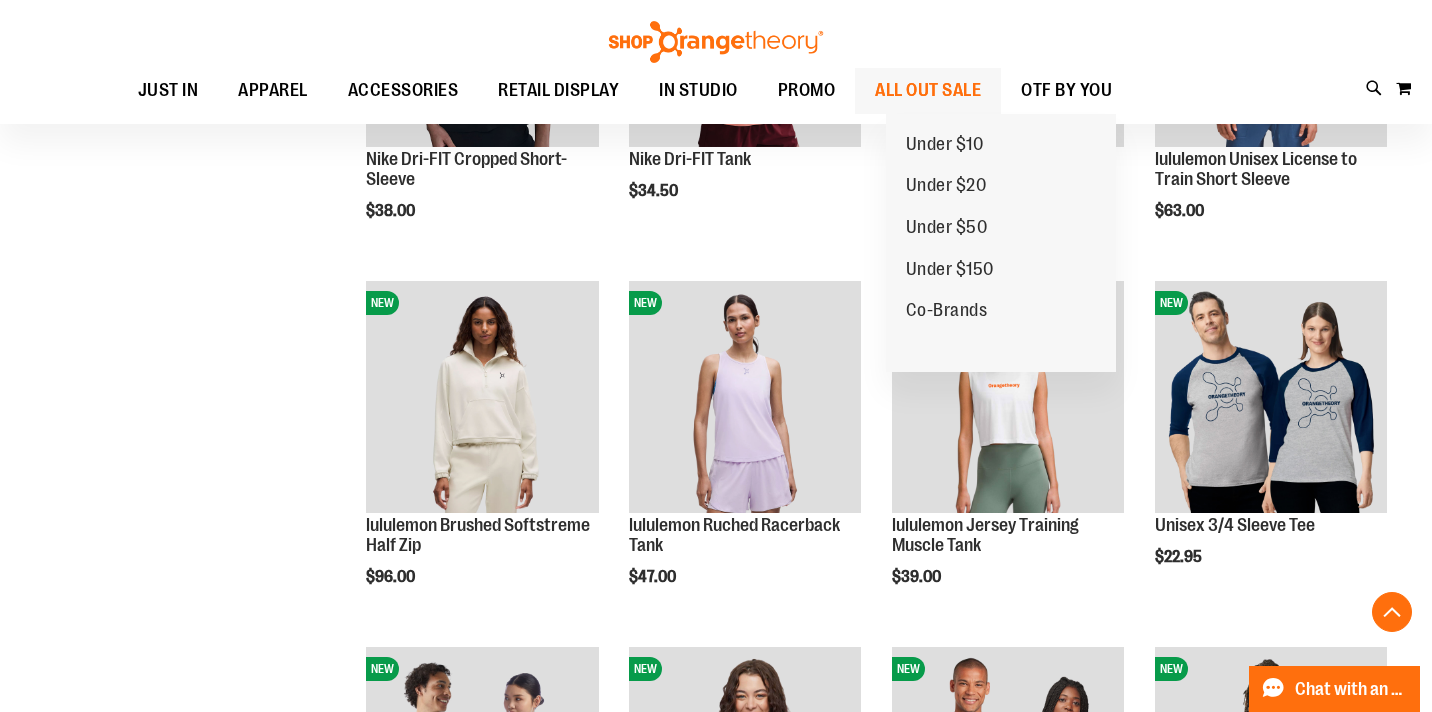 type on "**********" 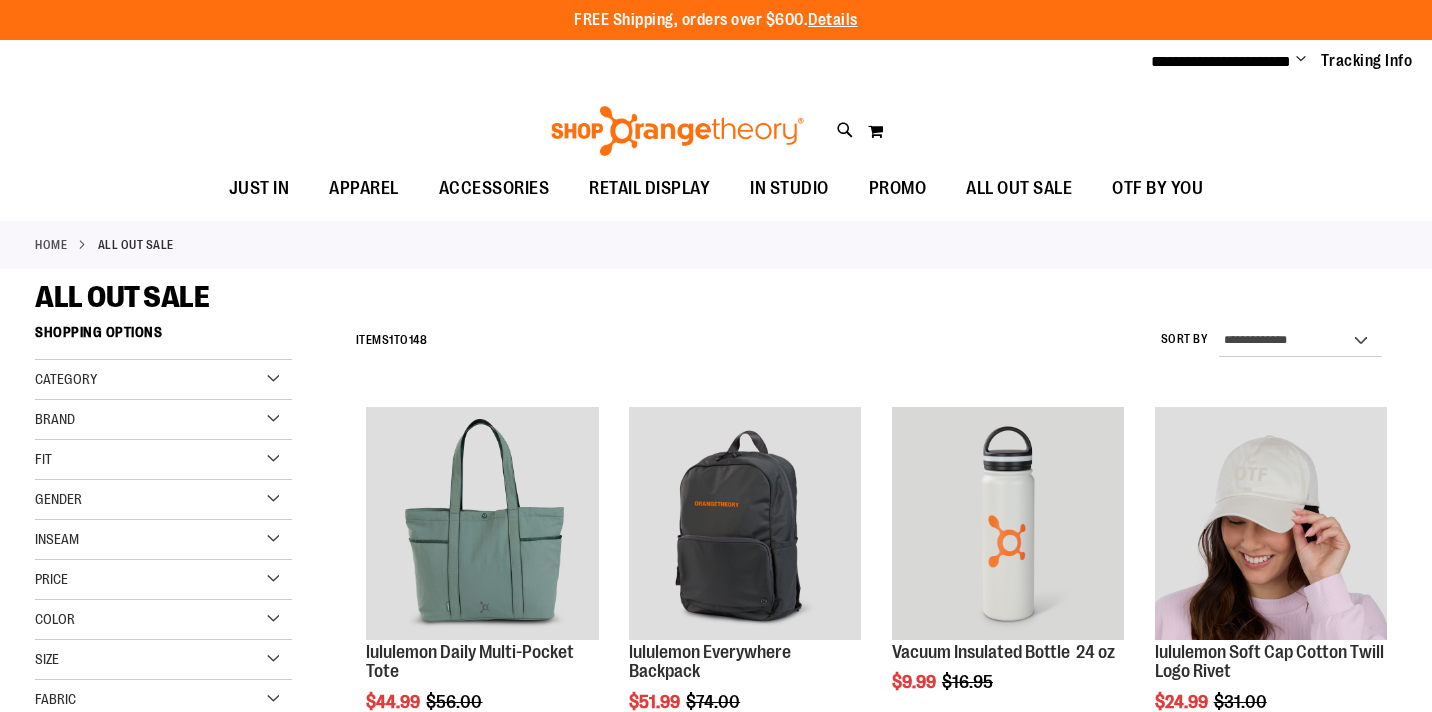 scroll, scrollTop: 0, scrollLeft: 0, axis: both 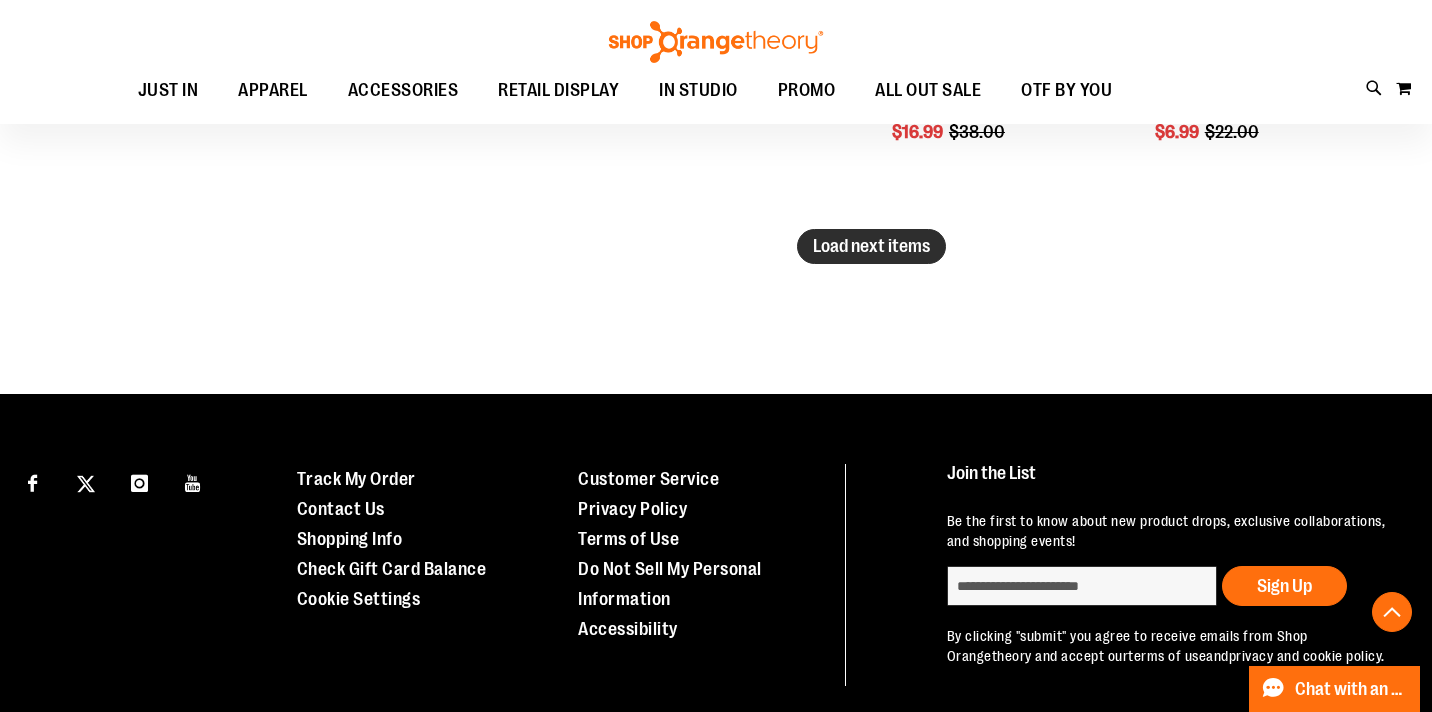 type on "**********" 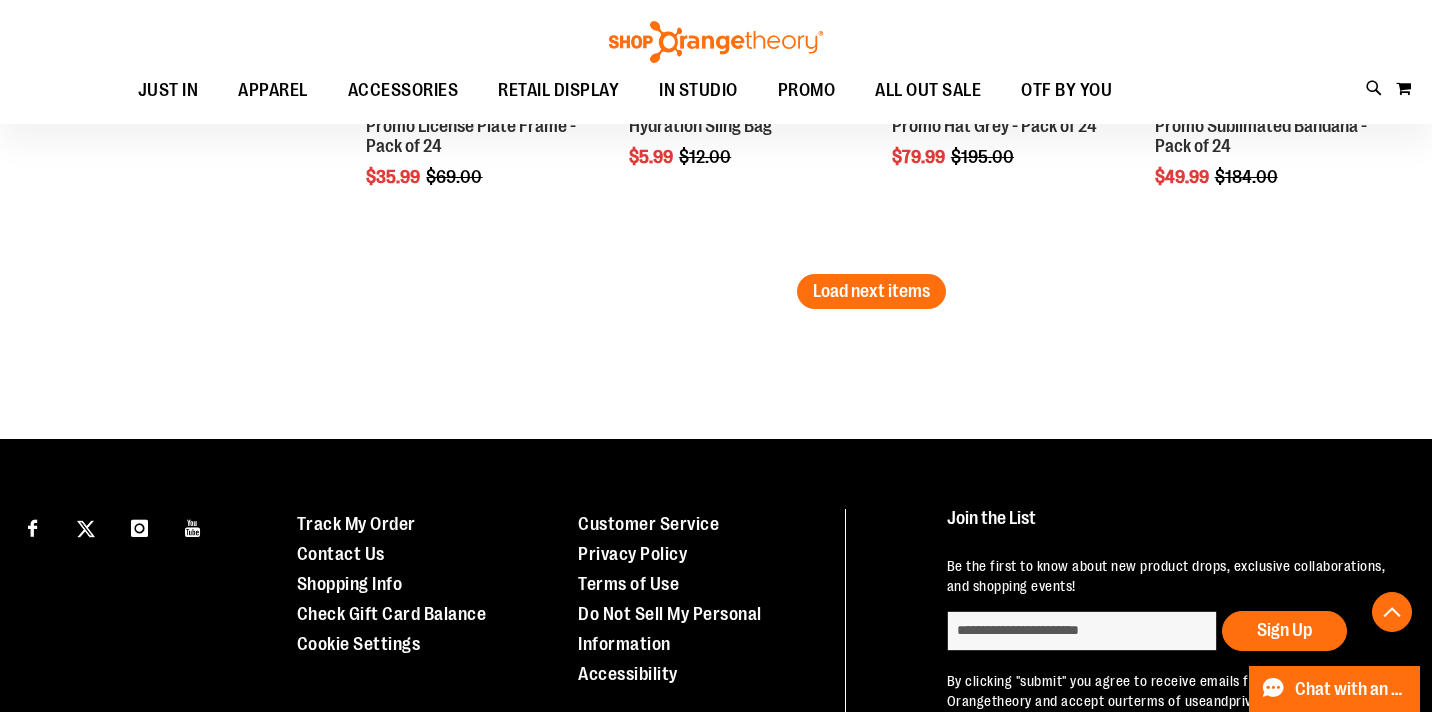 scroll, scrollTop: 5079, scrollLeft: 0, axis: vertical 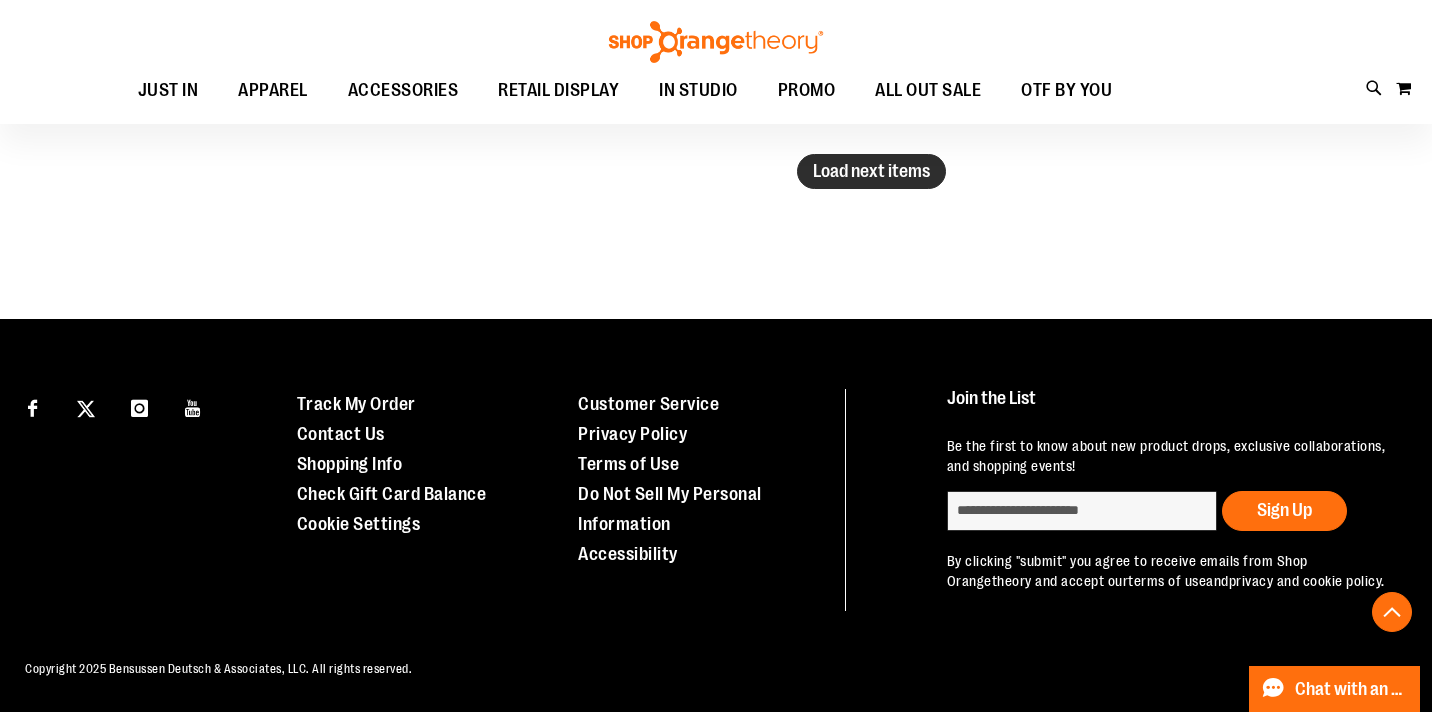 click on "Load next items" at bounding box center [871, 171] 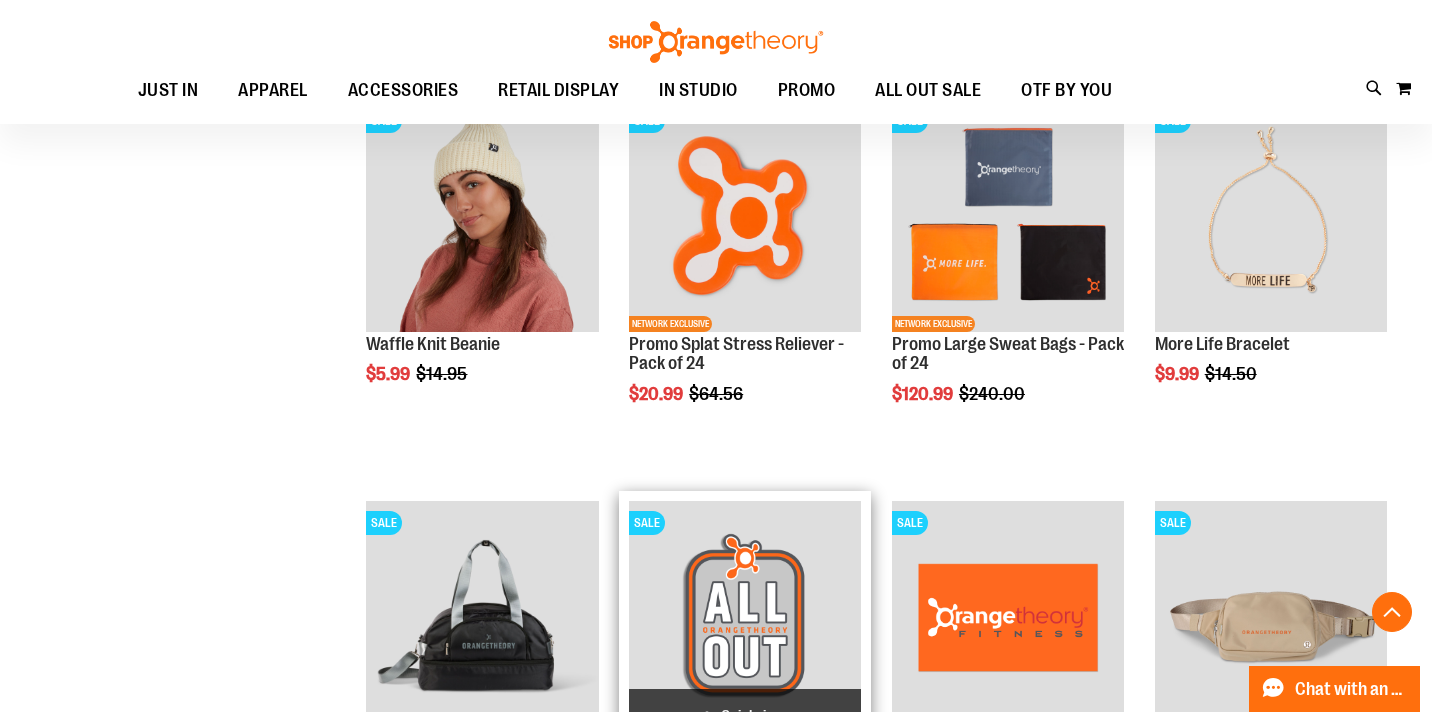 scroll, scrollTop: 5518, scrollLeft: 0, axis: vertical 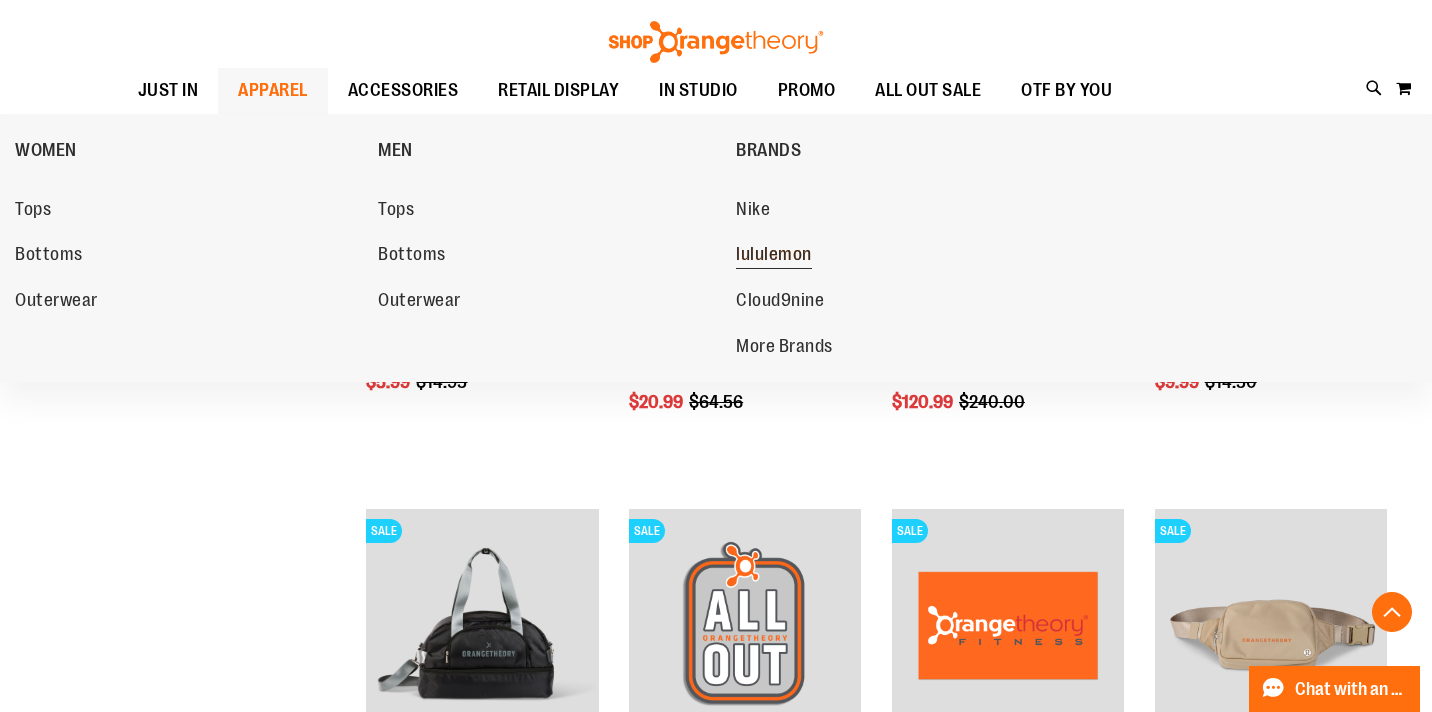 click on "lululemon" at bounding box center [774, 256] 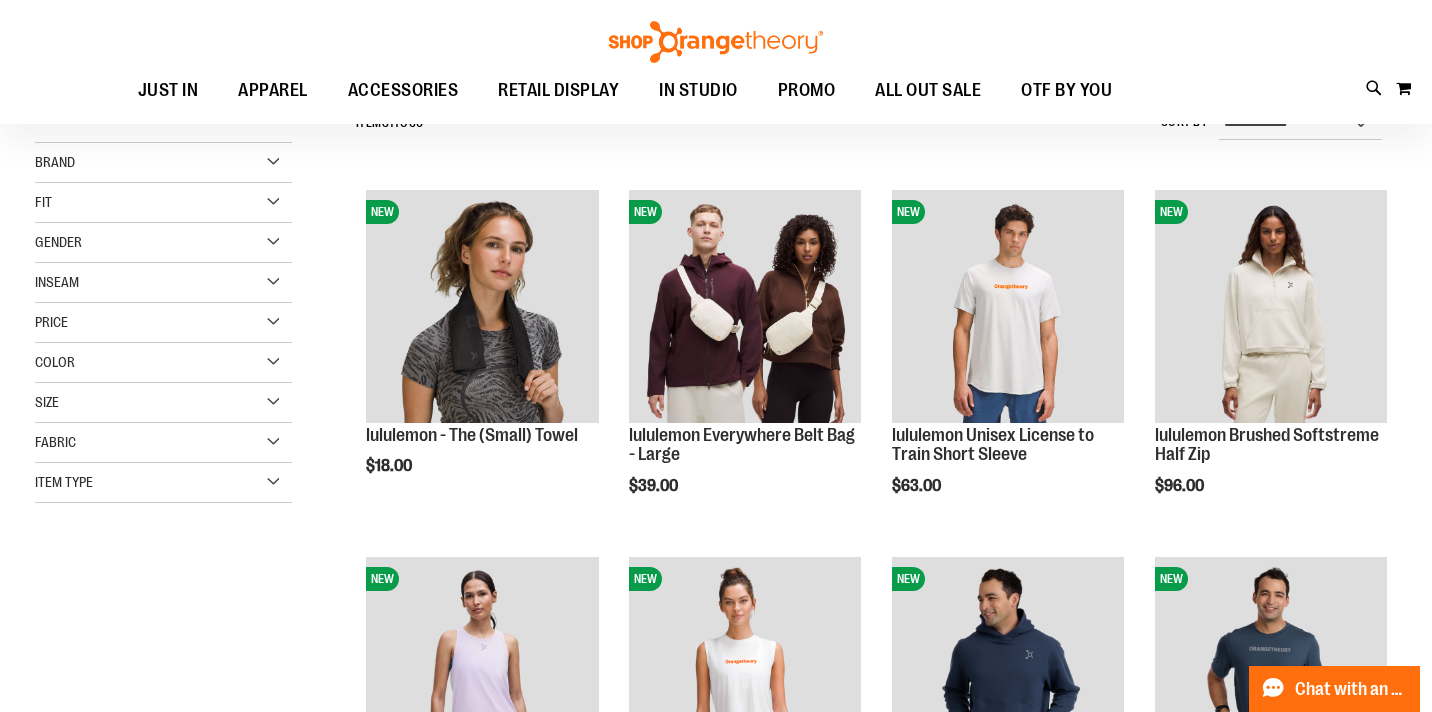 scroll, scrollTop: 212, scrollLeft: 0, axis: vertical 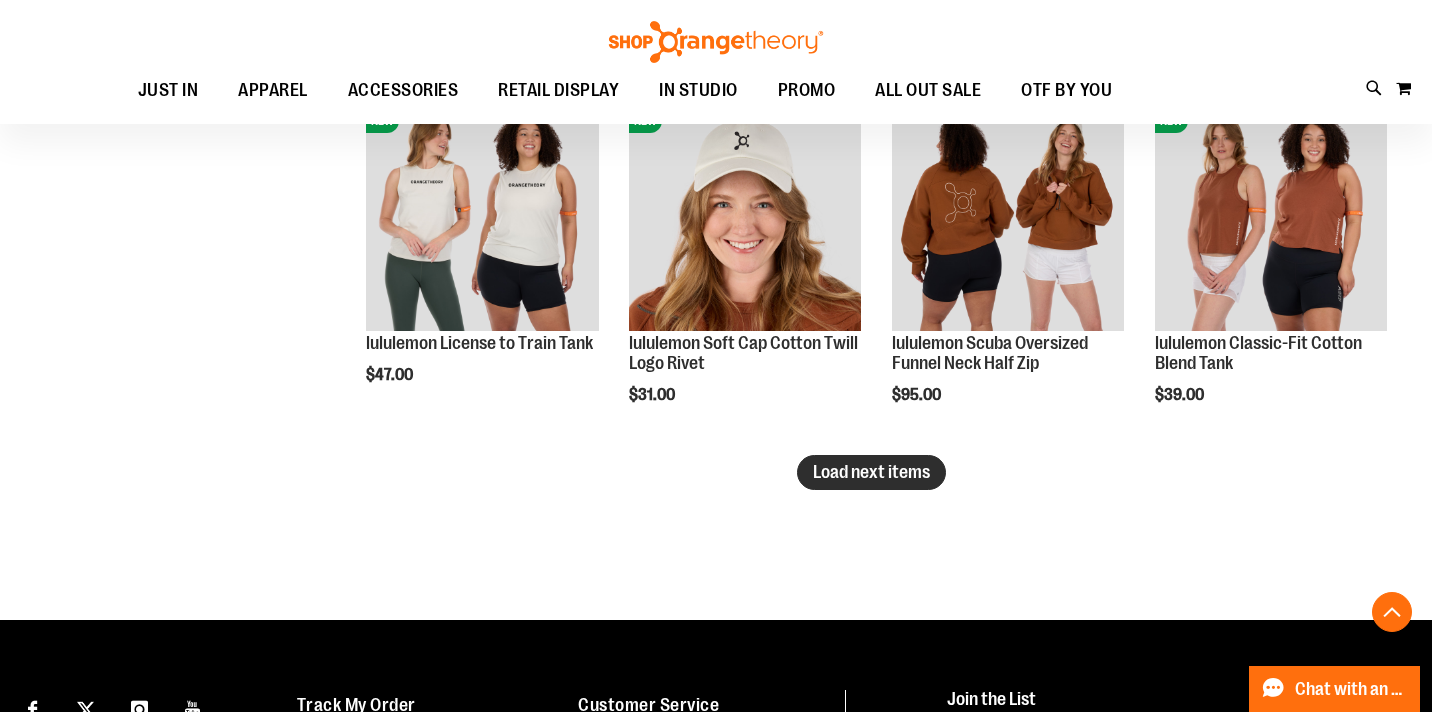 type on "**********" 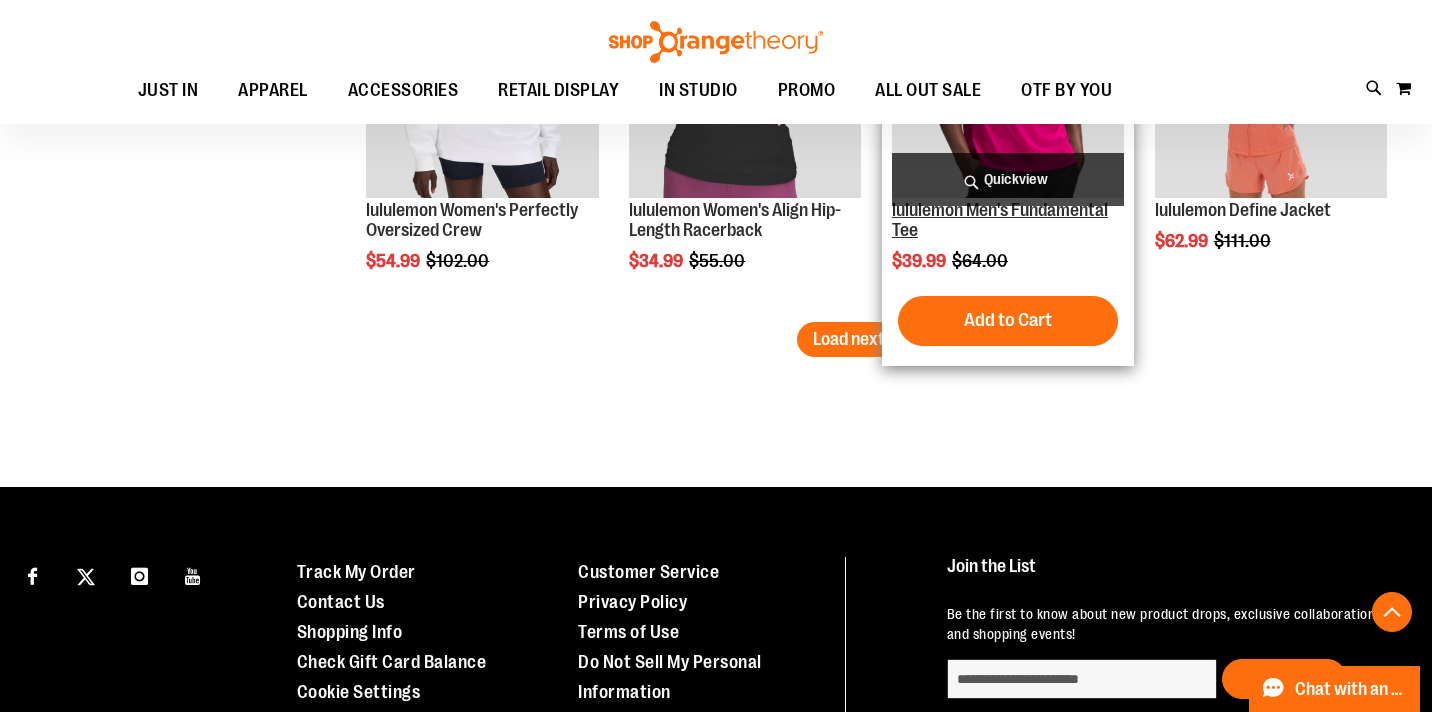 scroll, scrollTop: 4466, scrollLeft: 0, axis: vertical 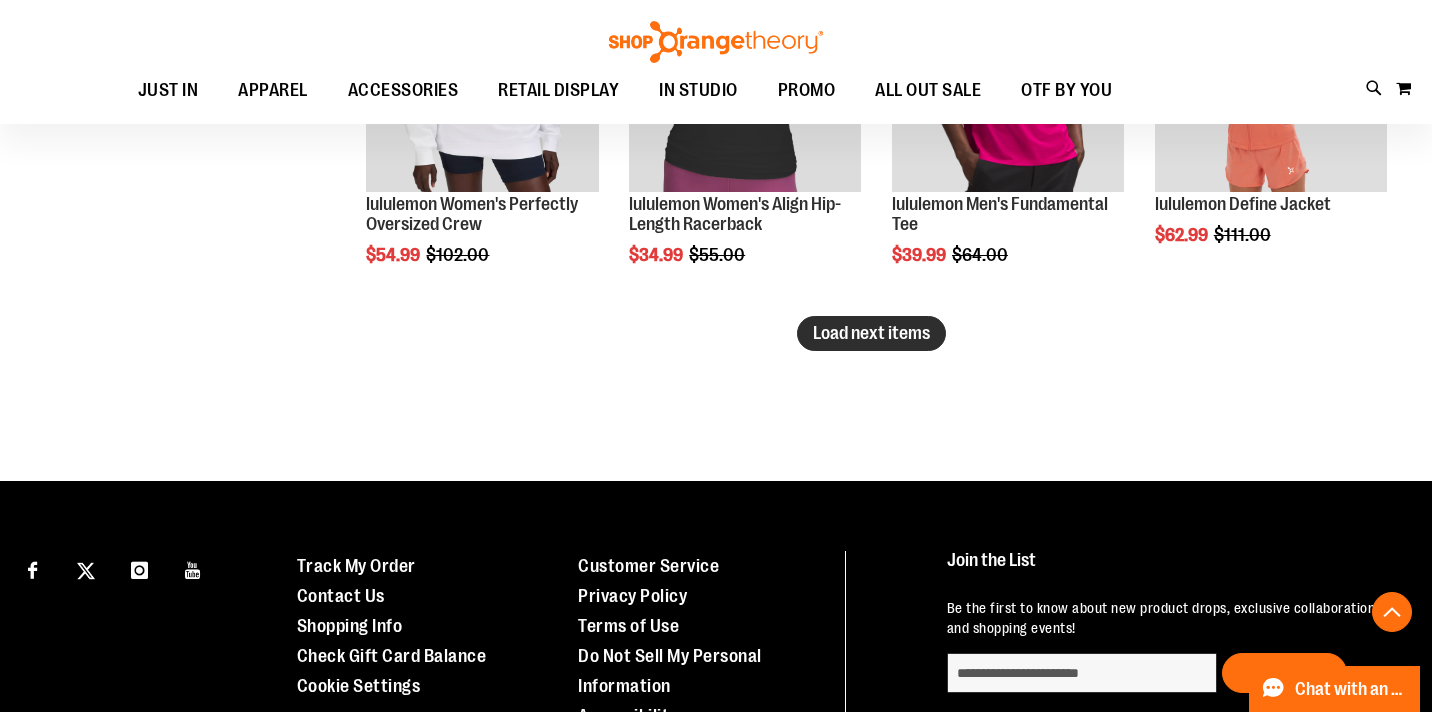 click on "Load next items" at bounding box center (871, 333) 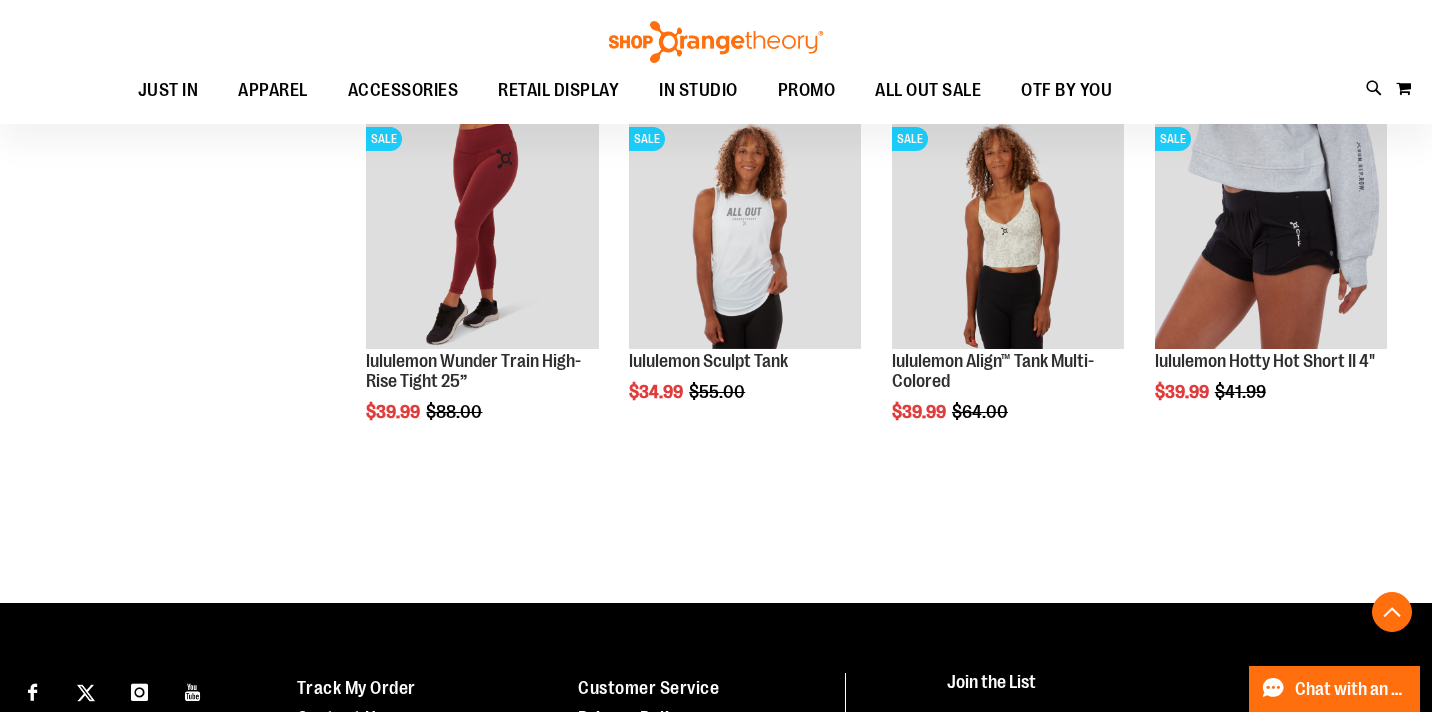 scroll, scrollTop: 5410, scrollLeft: 0, axis: vertical 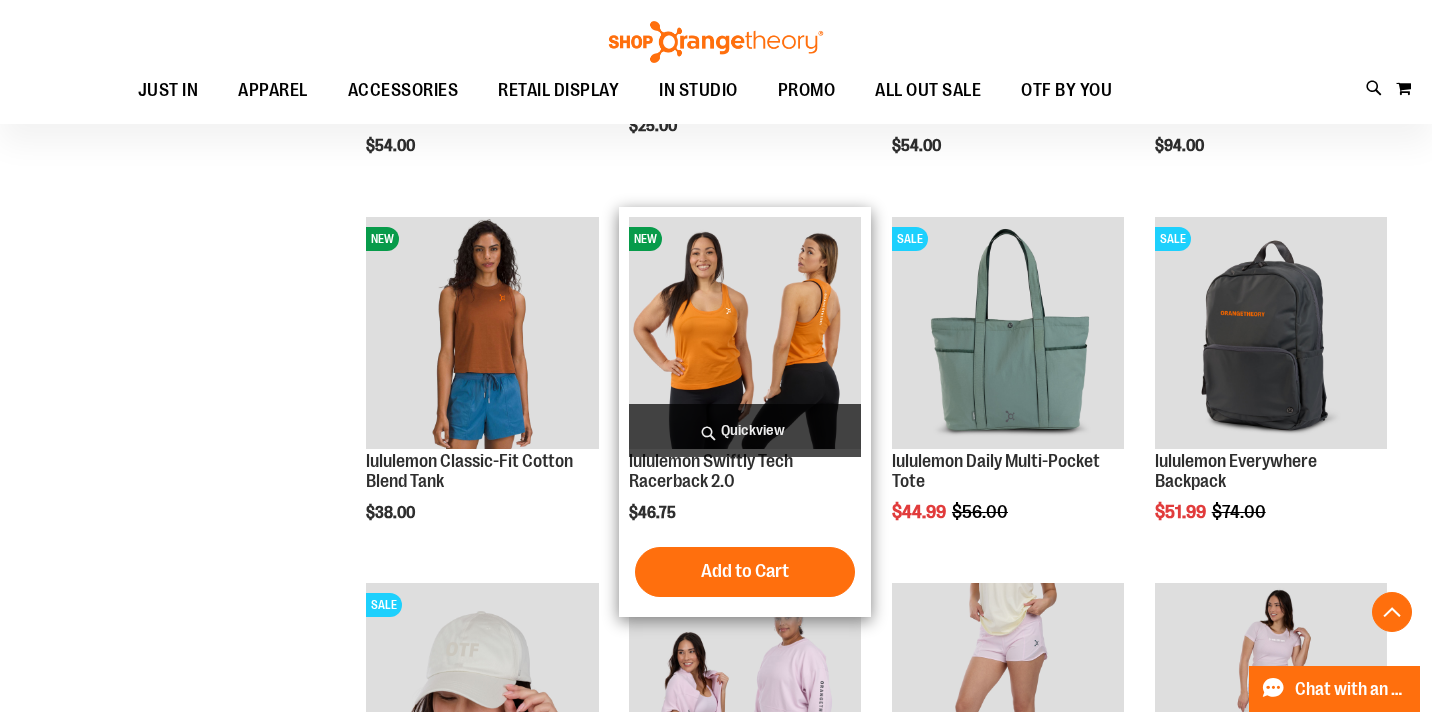click at bounding box center (745, 333) 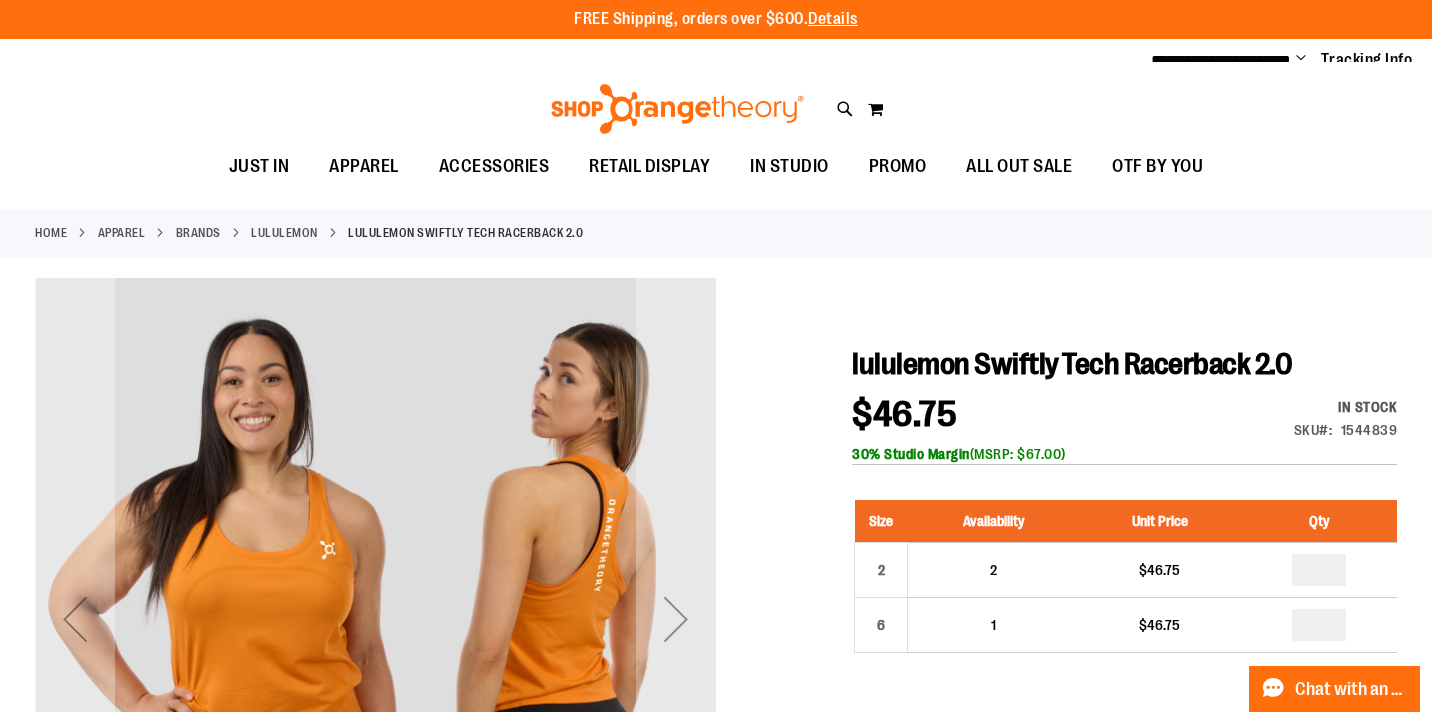 scroll, scrollTop: 0, scrollLeft: 0, axis: both 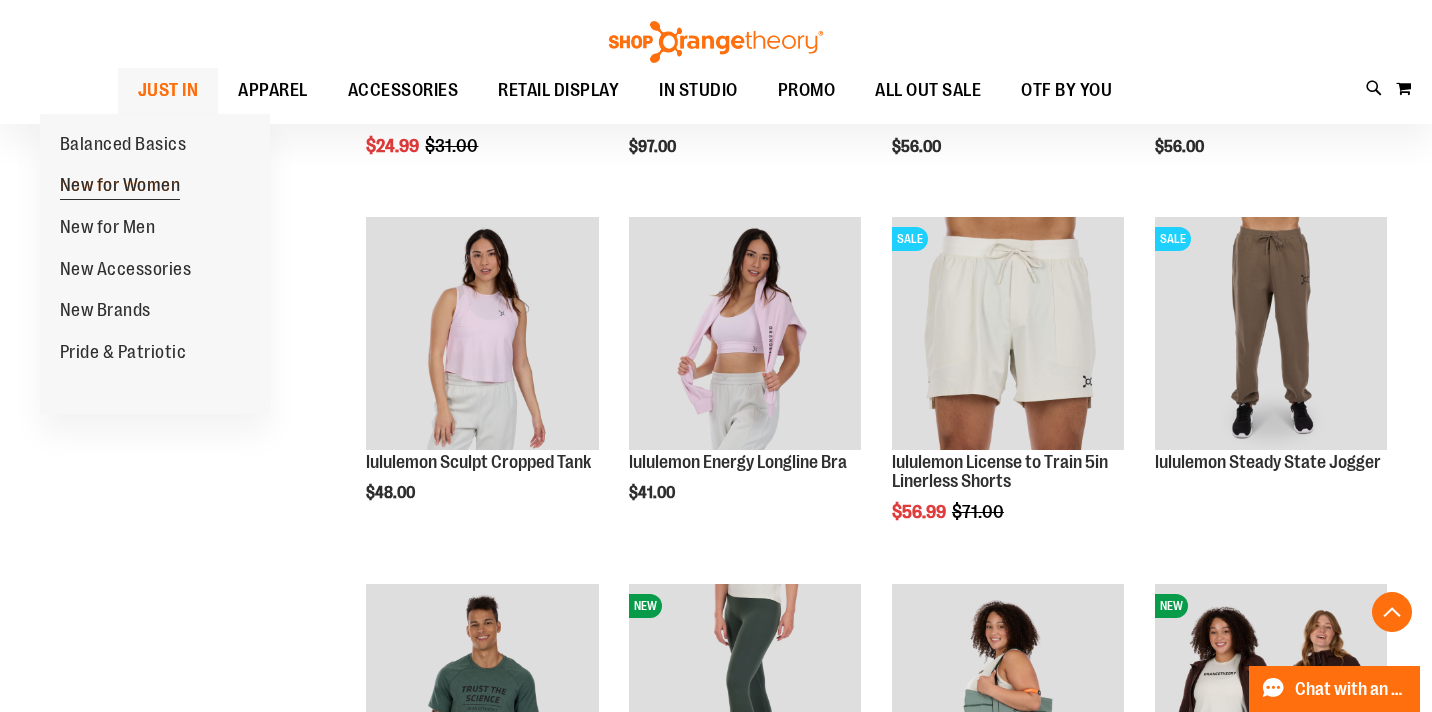 type on "**********" 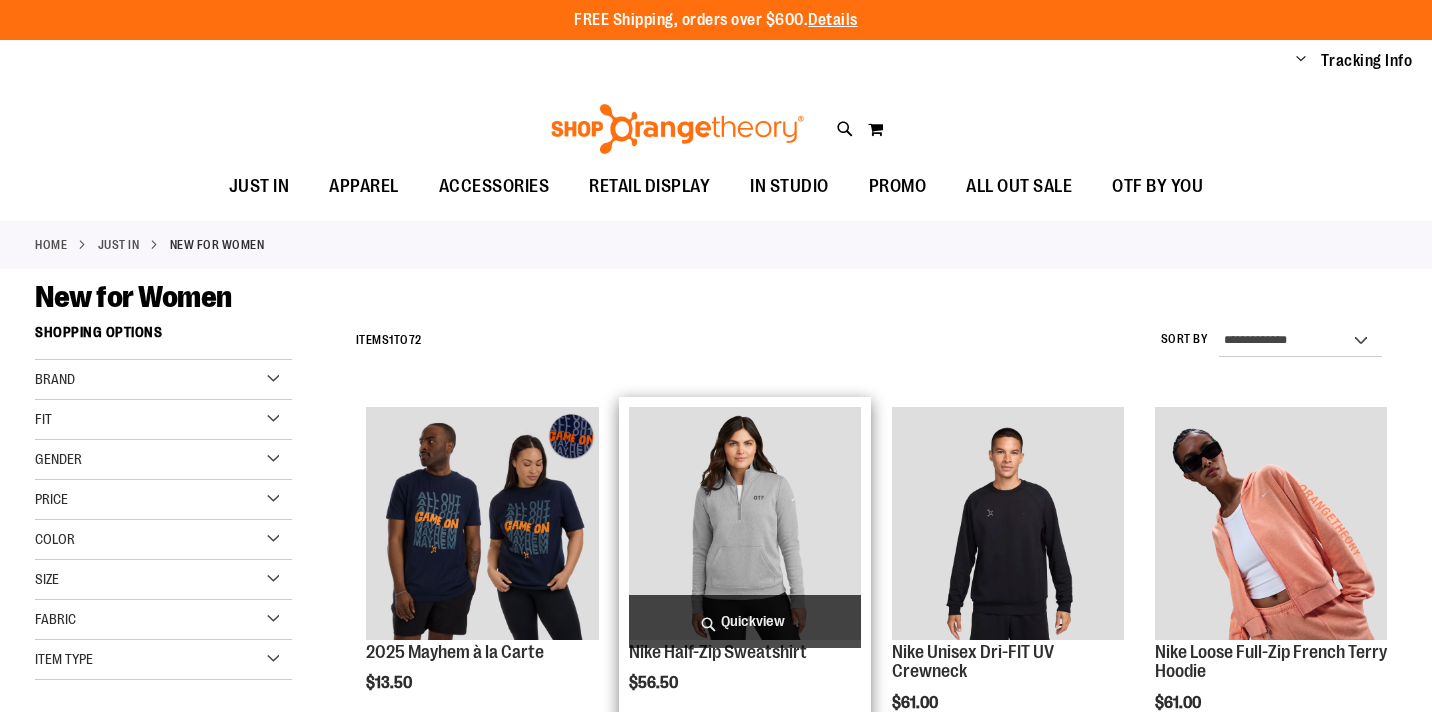 scroll, scrollTop: 0, scrollLeft: 0, axis: both 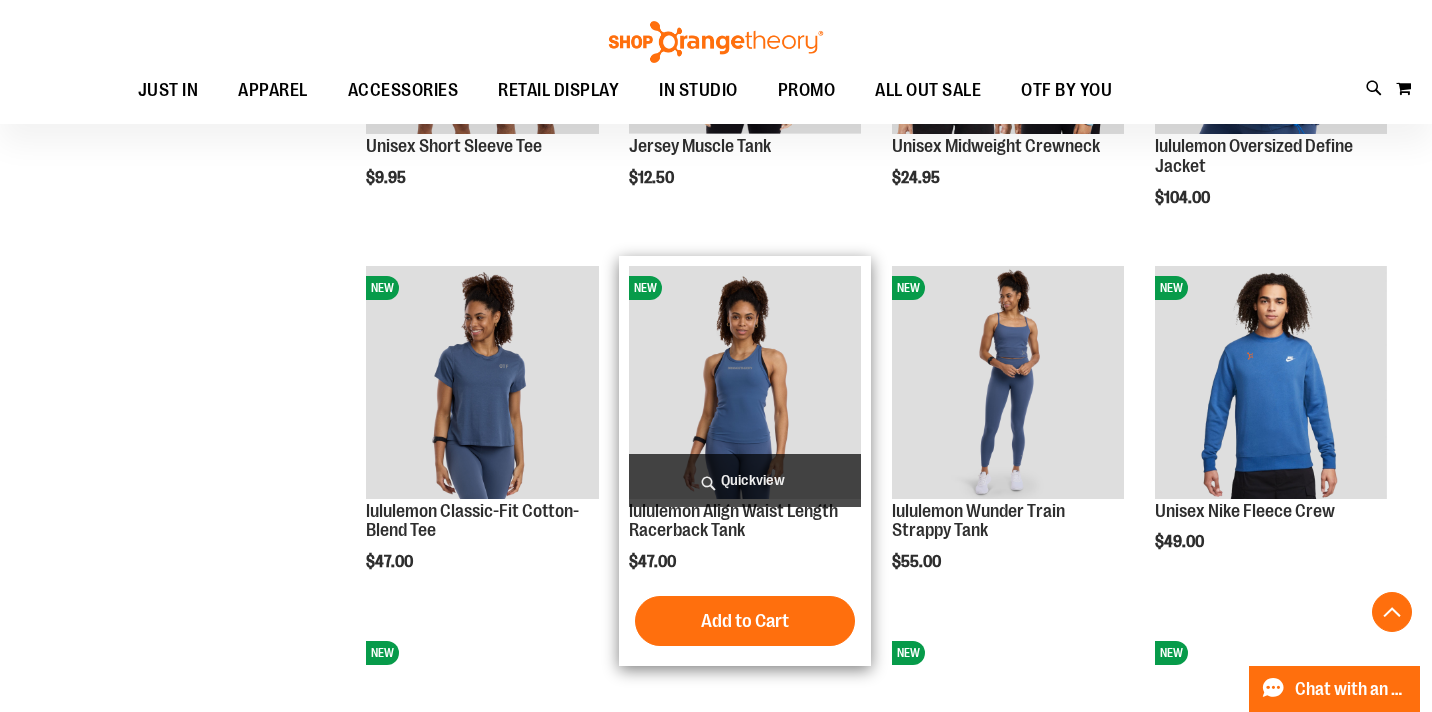 type on "**********" 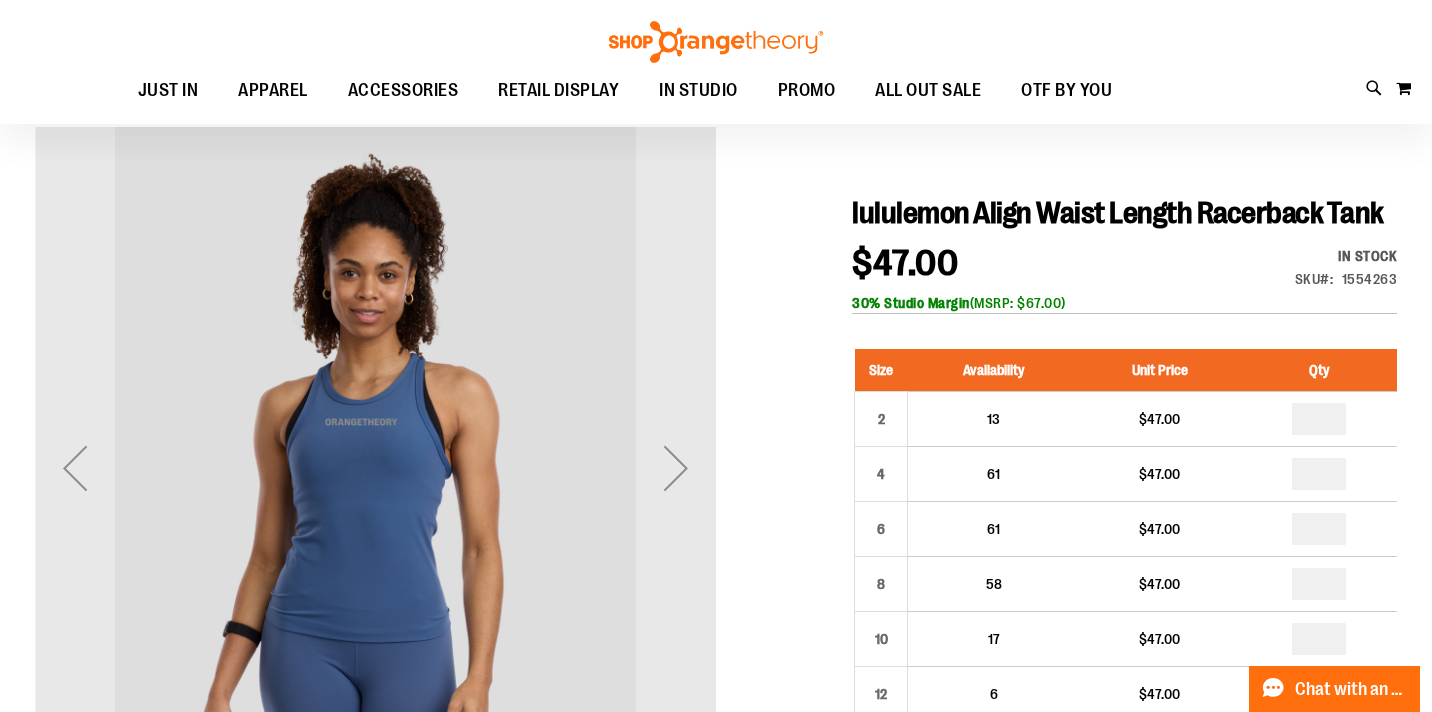 scroll, scrollTop: 232, scrollLeft: 0, axis: vertical 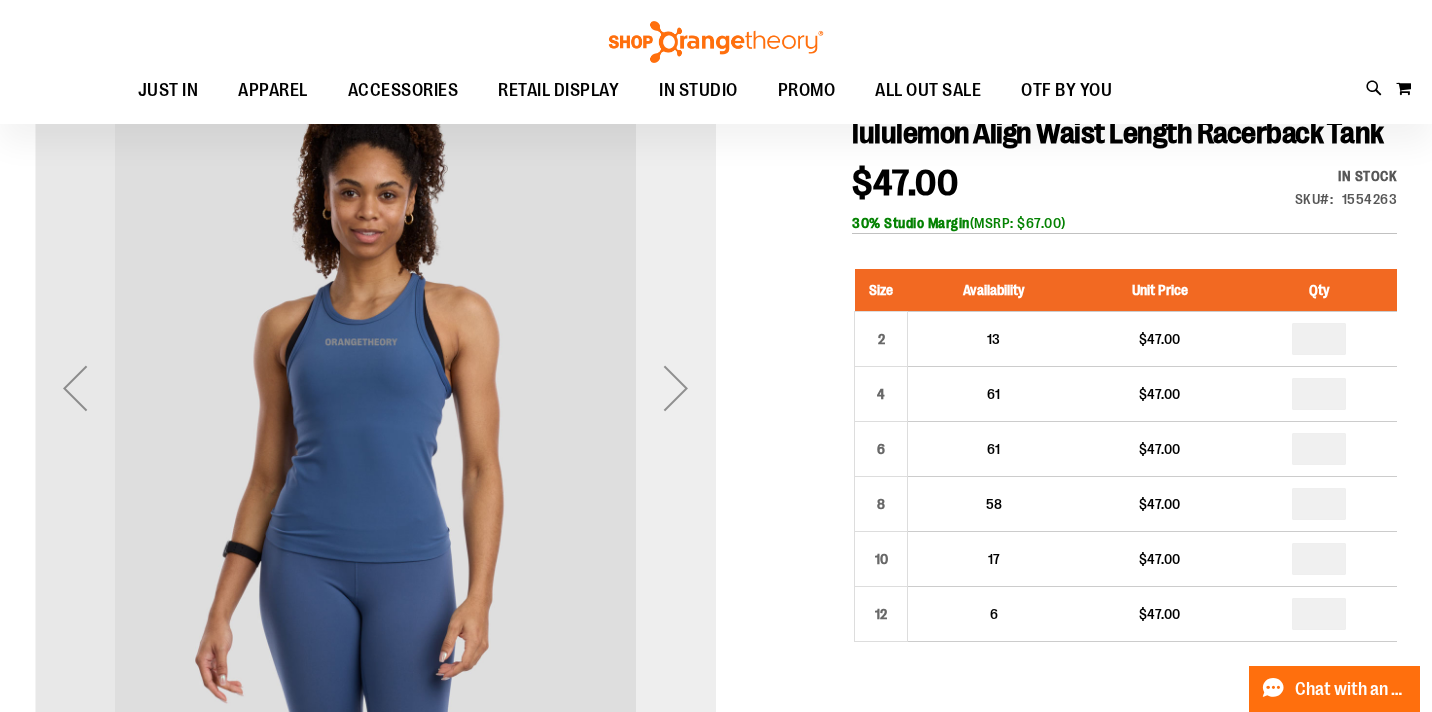type on "**********" 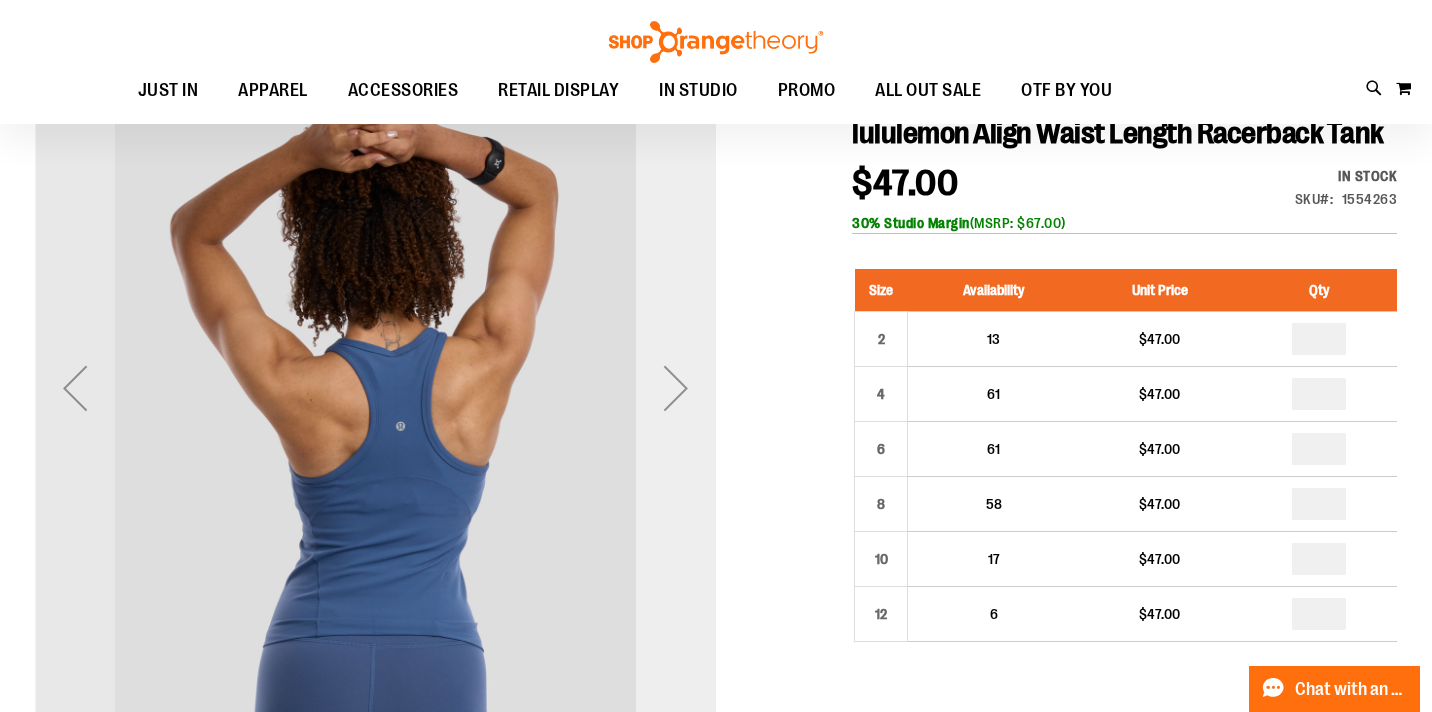 click at bounding box center (676, 388) 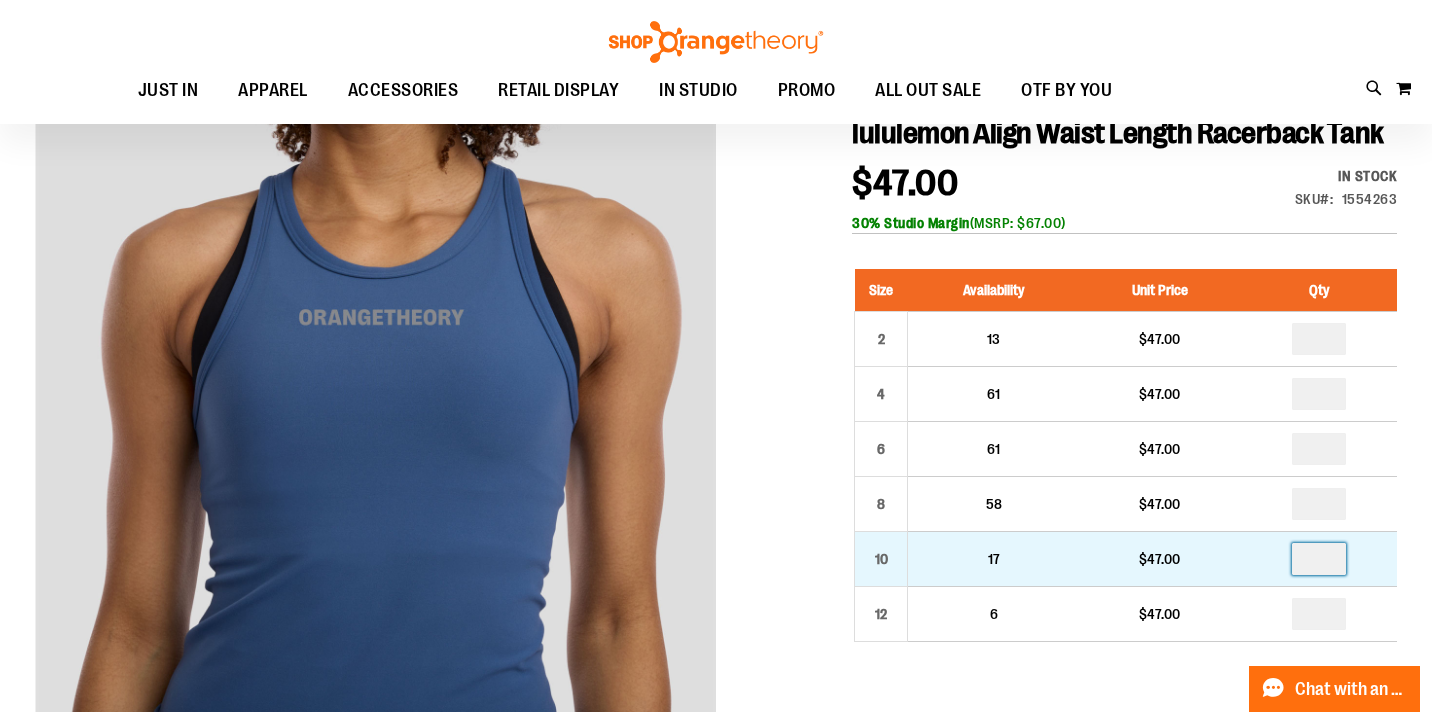 click at bounding box center (1319, 559) 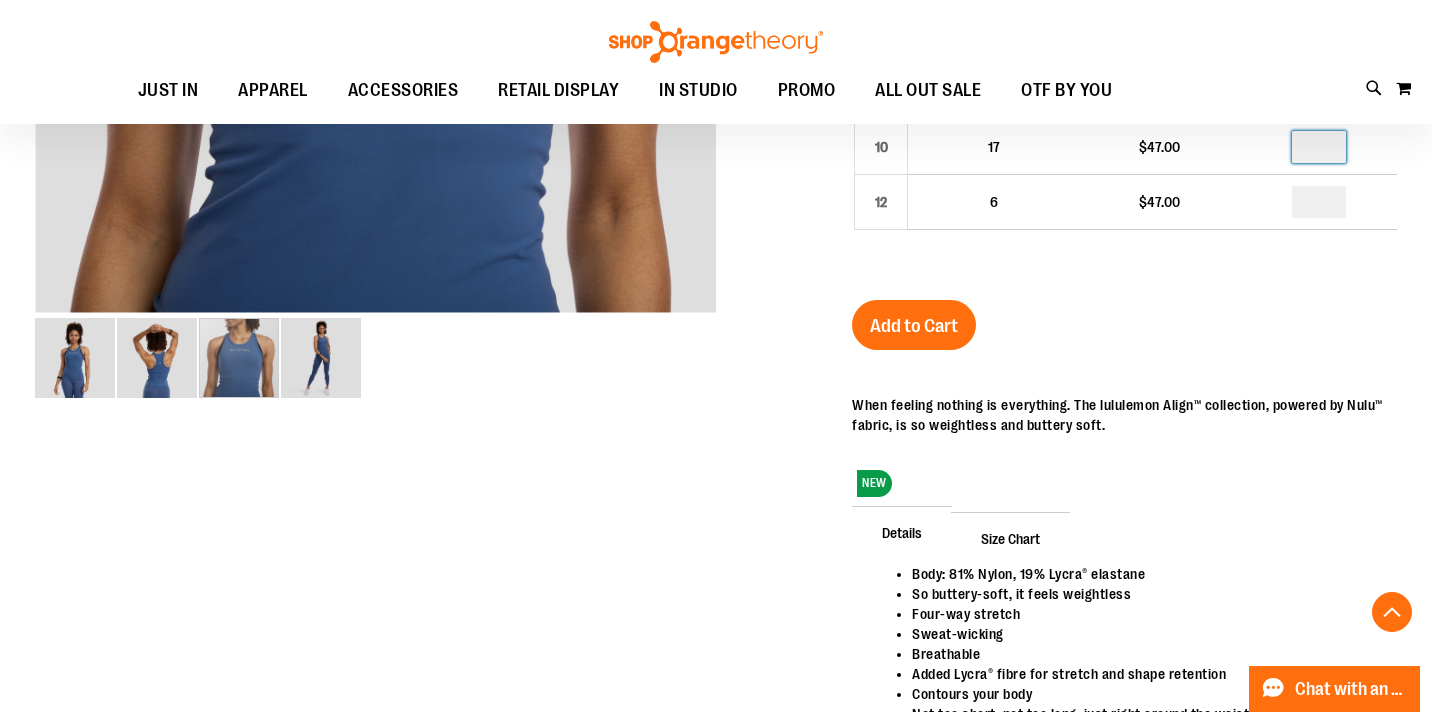 scroll, scrollTop: 629, scrollLeft: 0, axis: vertical 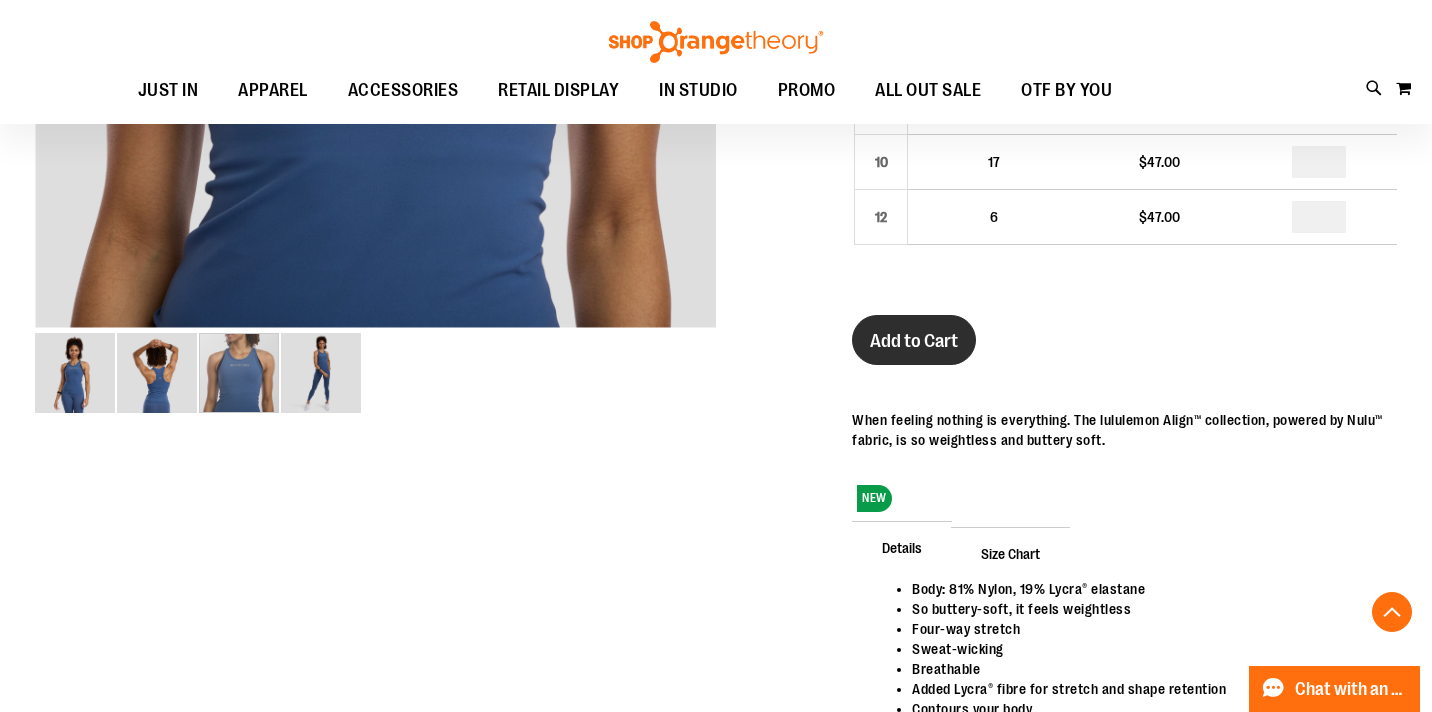 click on "Add to Cart" at bounding box center (914, 341) 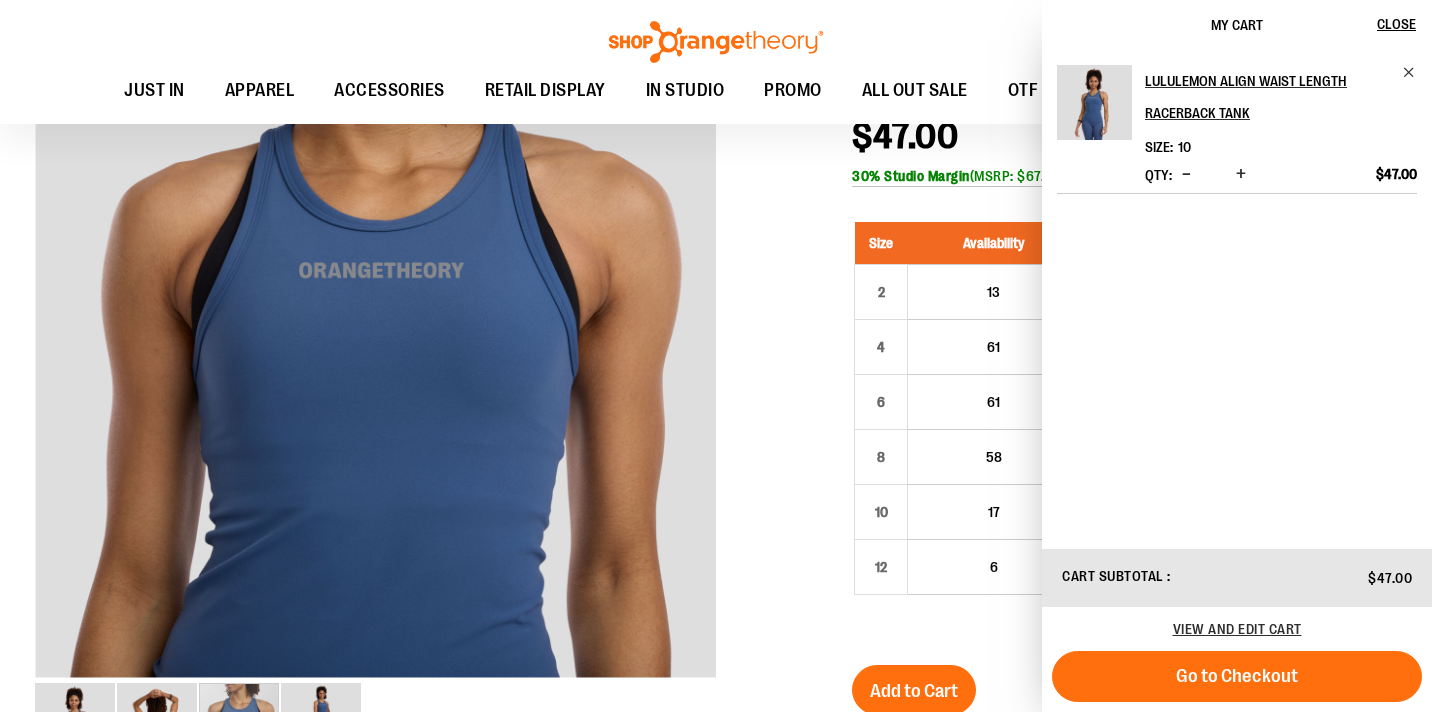 scroll, scrollTop: 263, scrollLeft: 0, axis: vertical 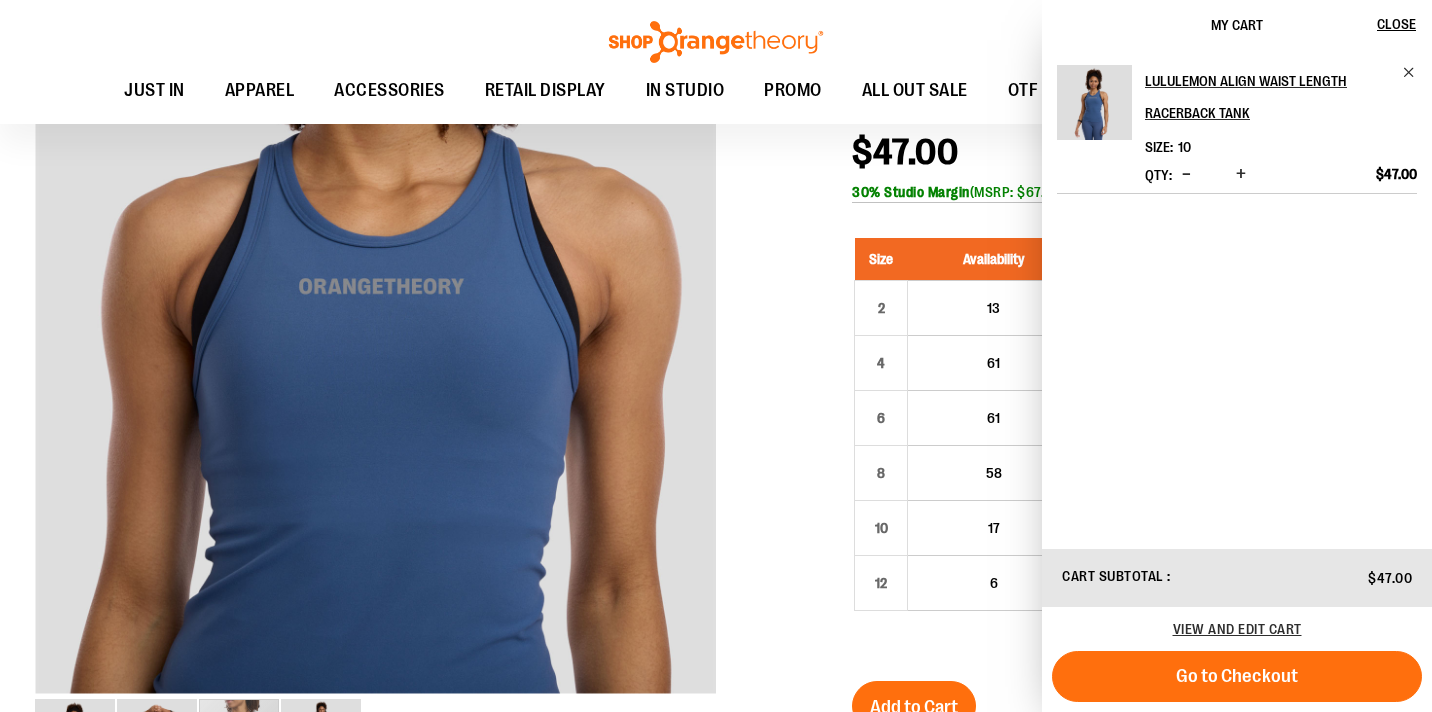 click at bounding box center (716, 641) 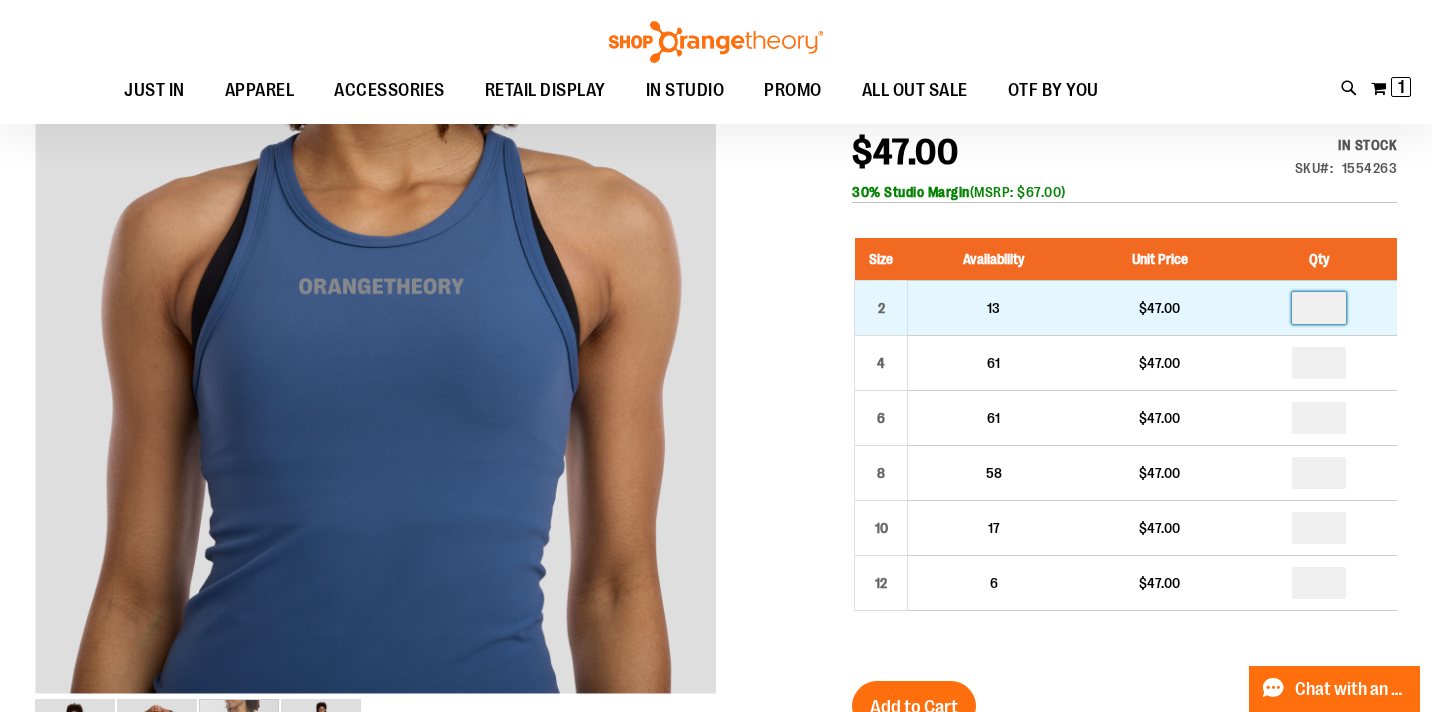 click at bounding box center (1319, 308) 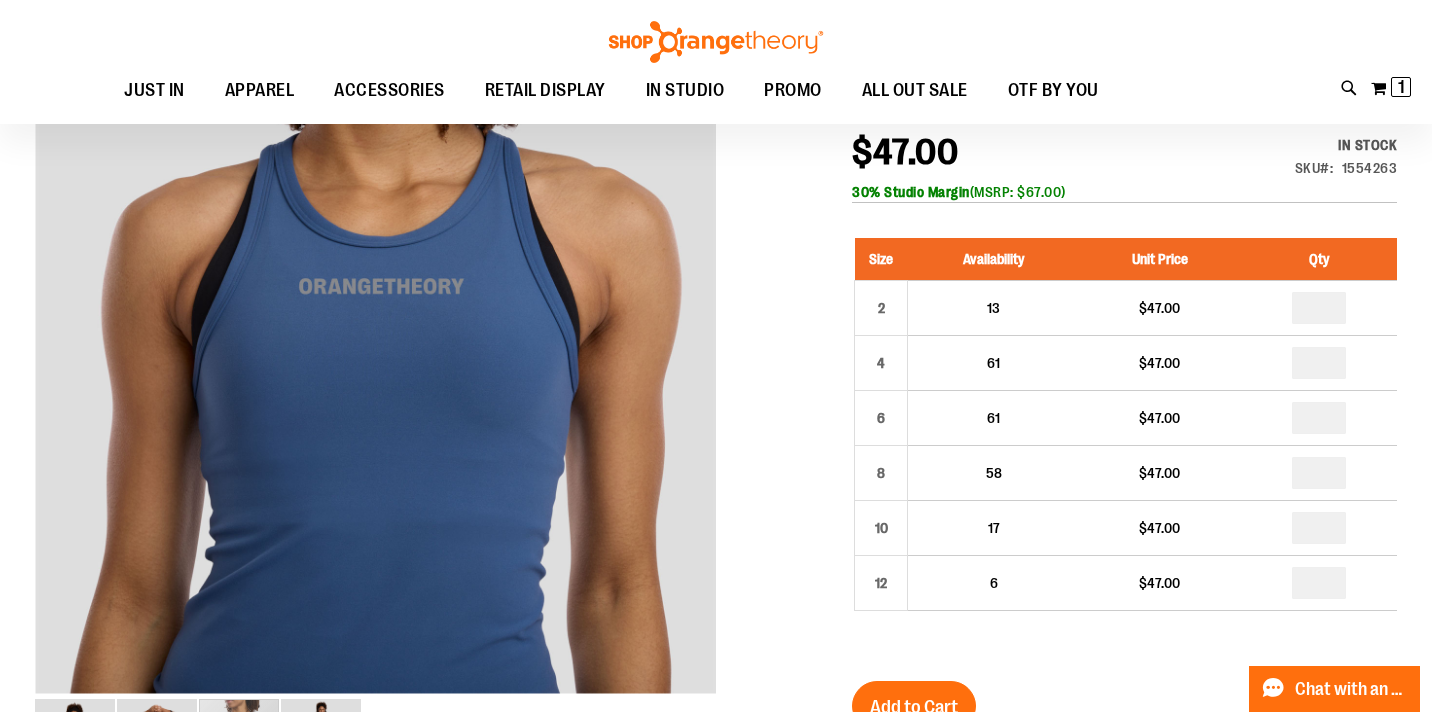 click at bounding box center (716, 641) 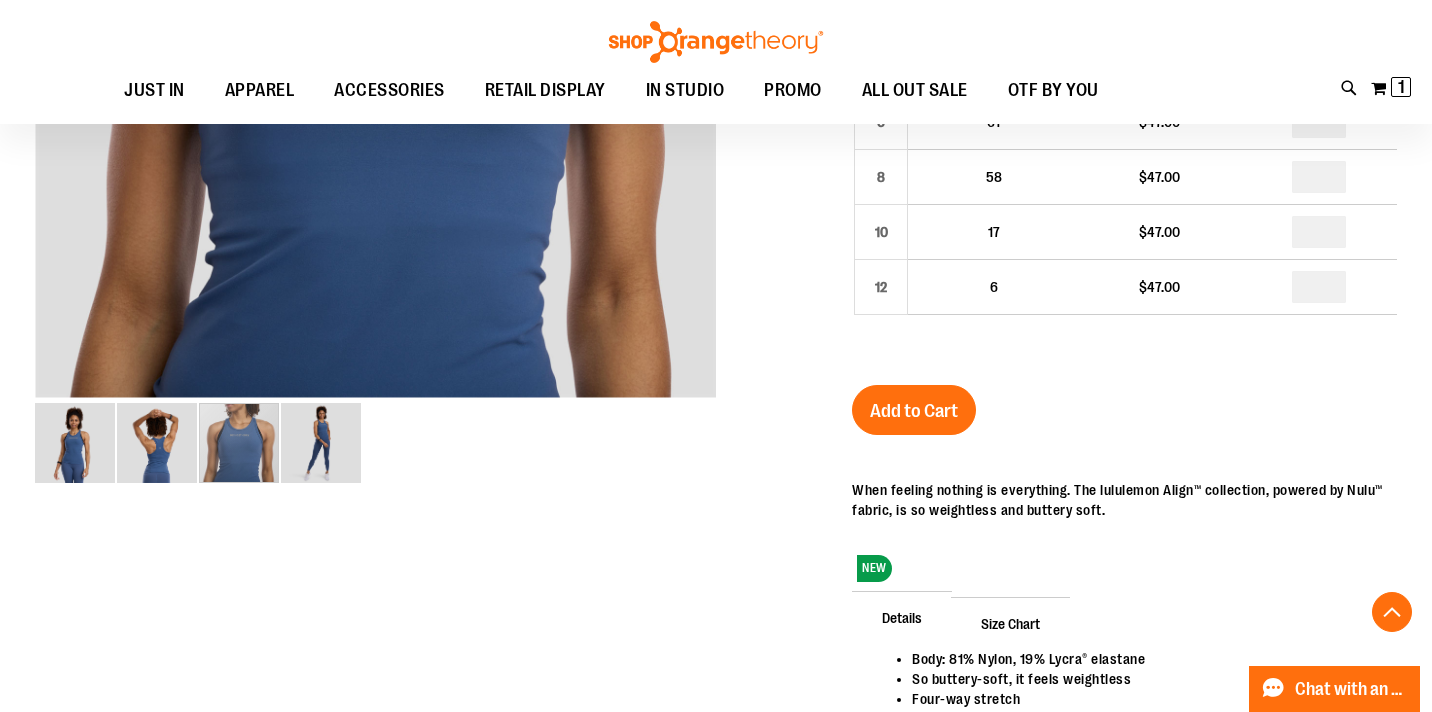 scroll, scrollTop: 527, scrollLeft: 0, axis: vertical 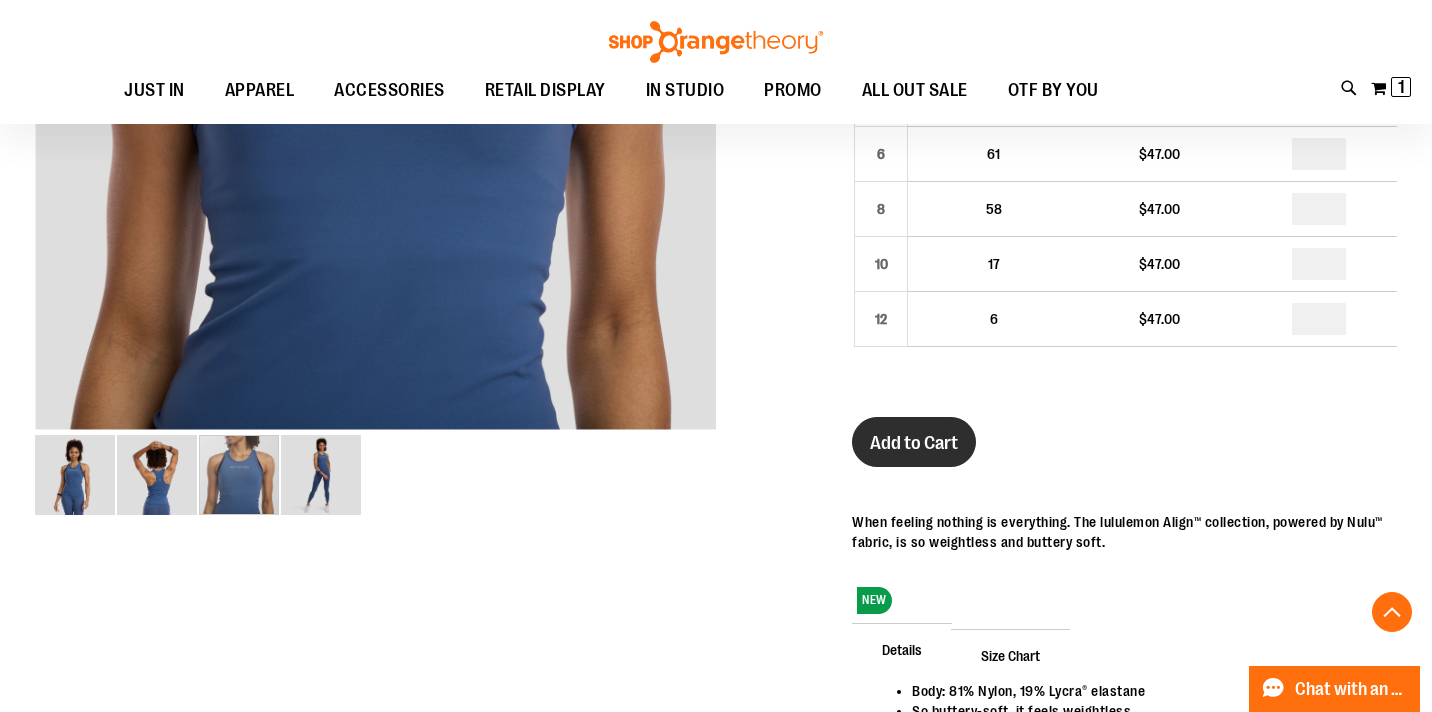 click on "Add to Cart" at bounding box center [914, 443] 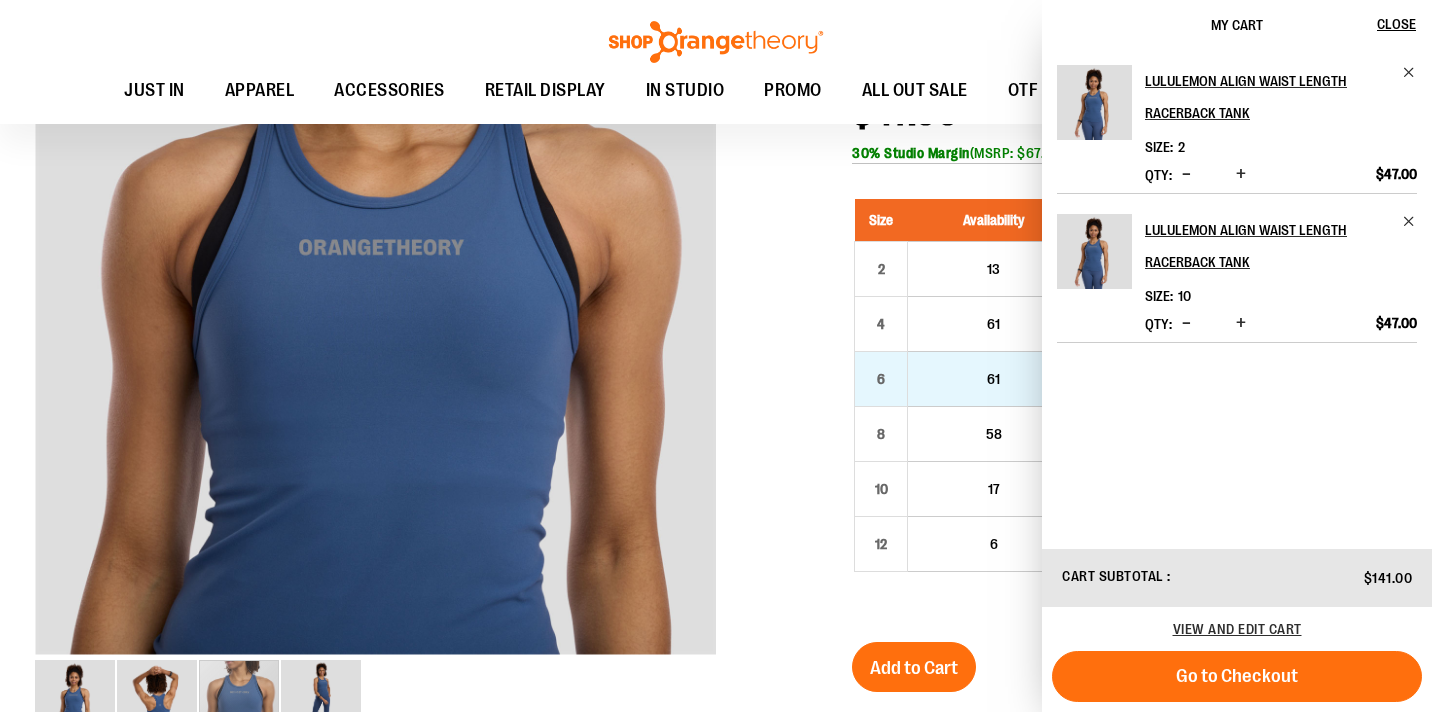 scroll, scrollTop: 320, scrollLeft: 0, axis: vertical 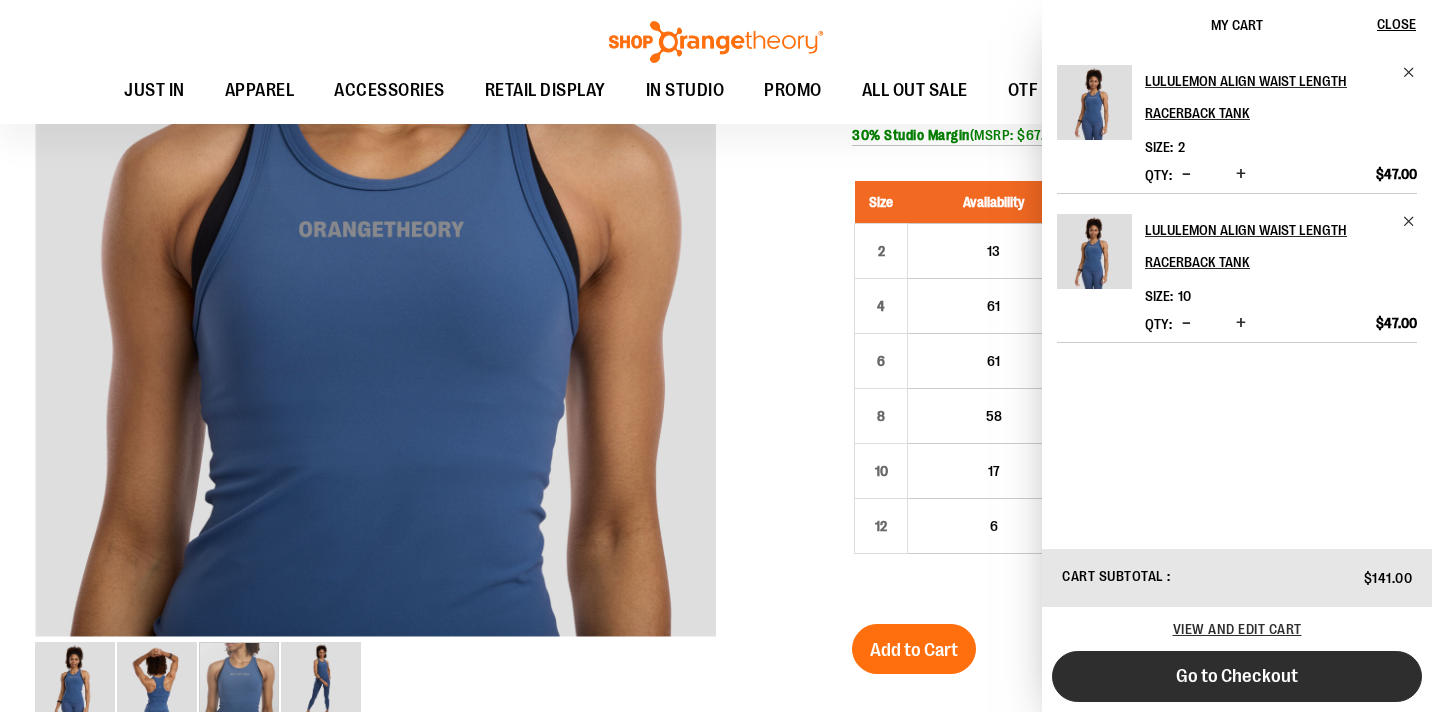 click on "Go to Checkout" at bounding box center [1237, 676] 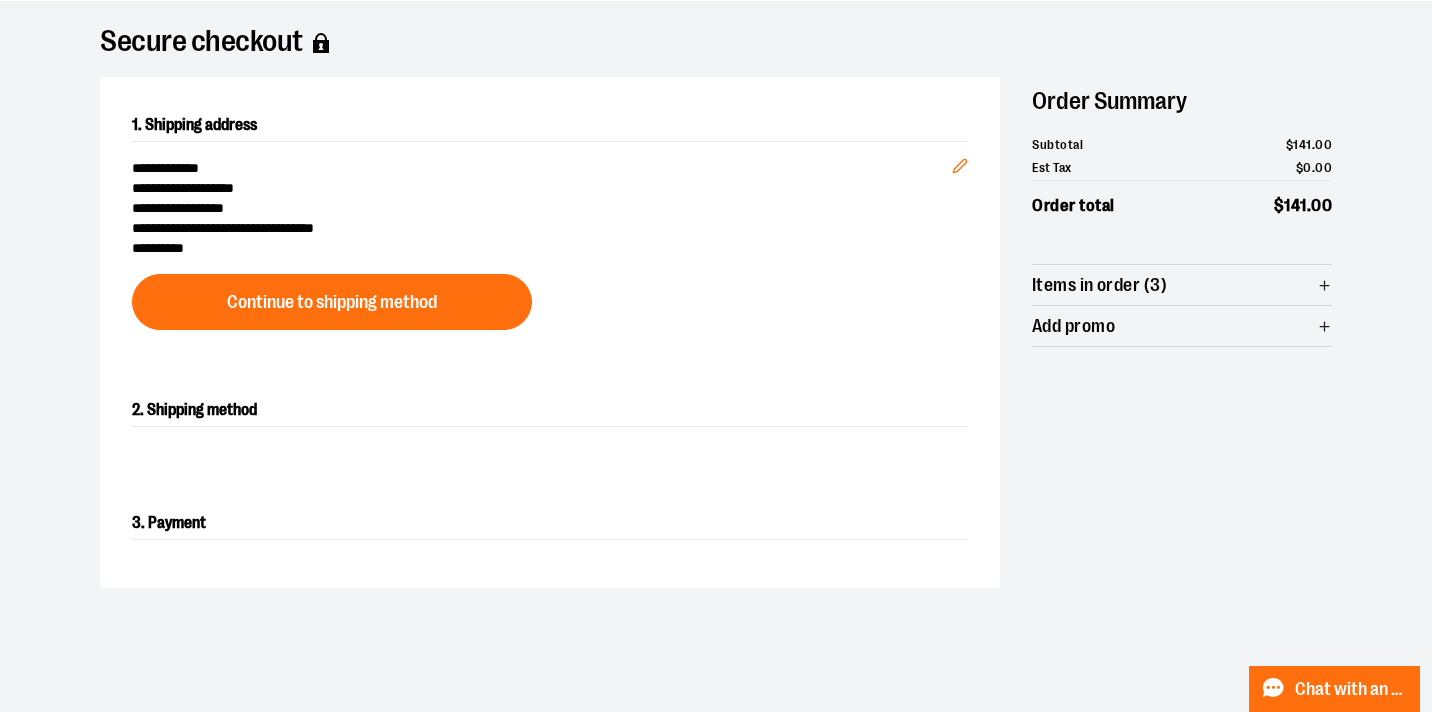 scroll, scrollTop: 123, scrollLeft: 0, axis: vertical 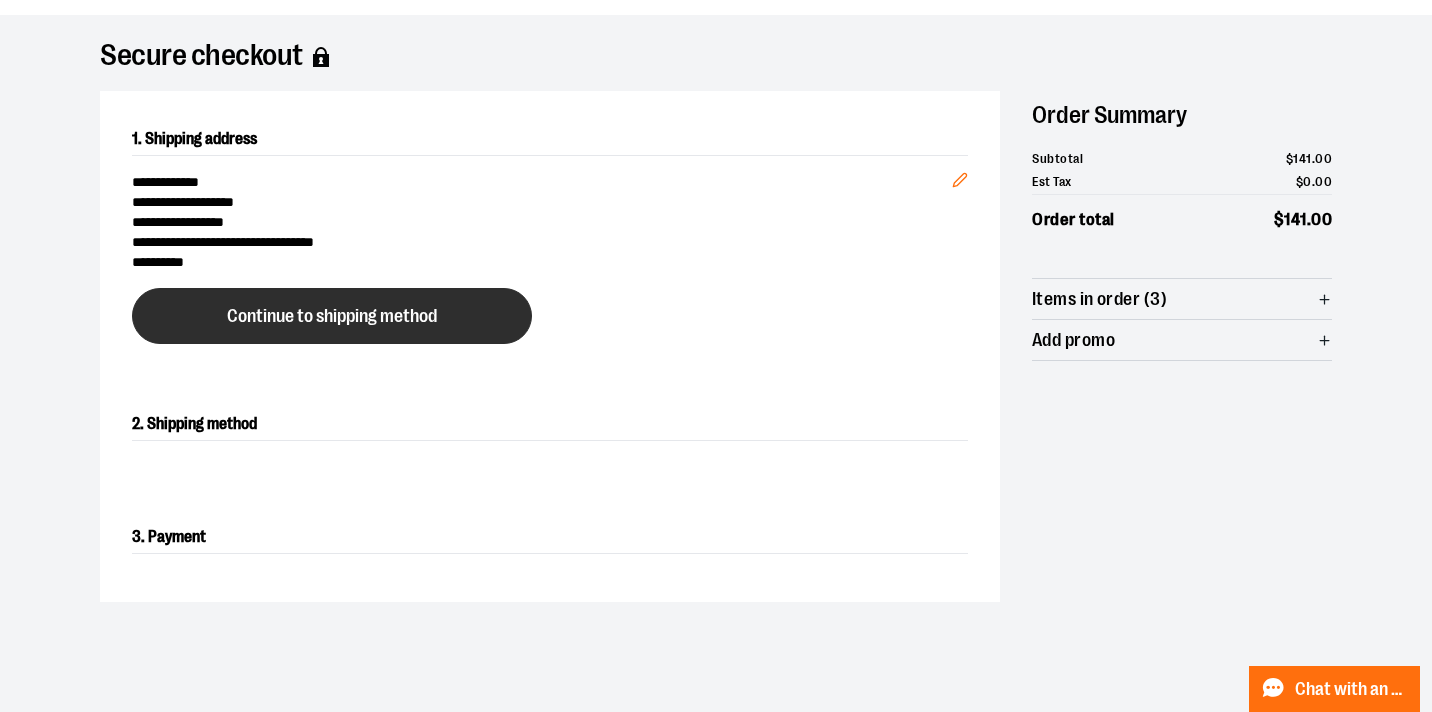 click on "Continue to shipping method" at bounding box center (332, 316) 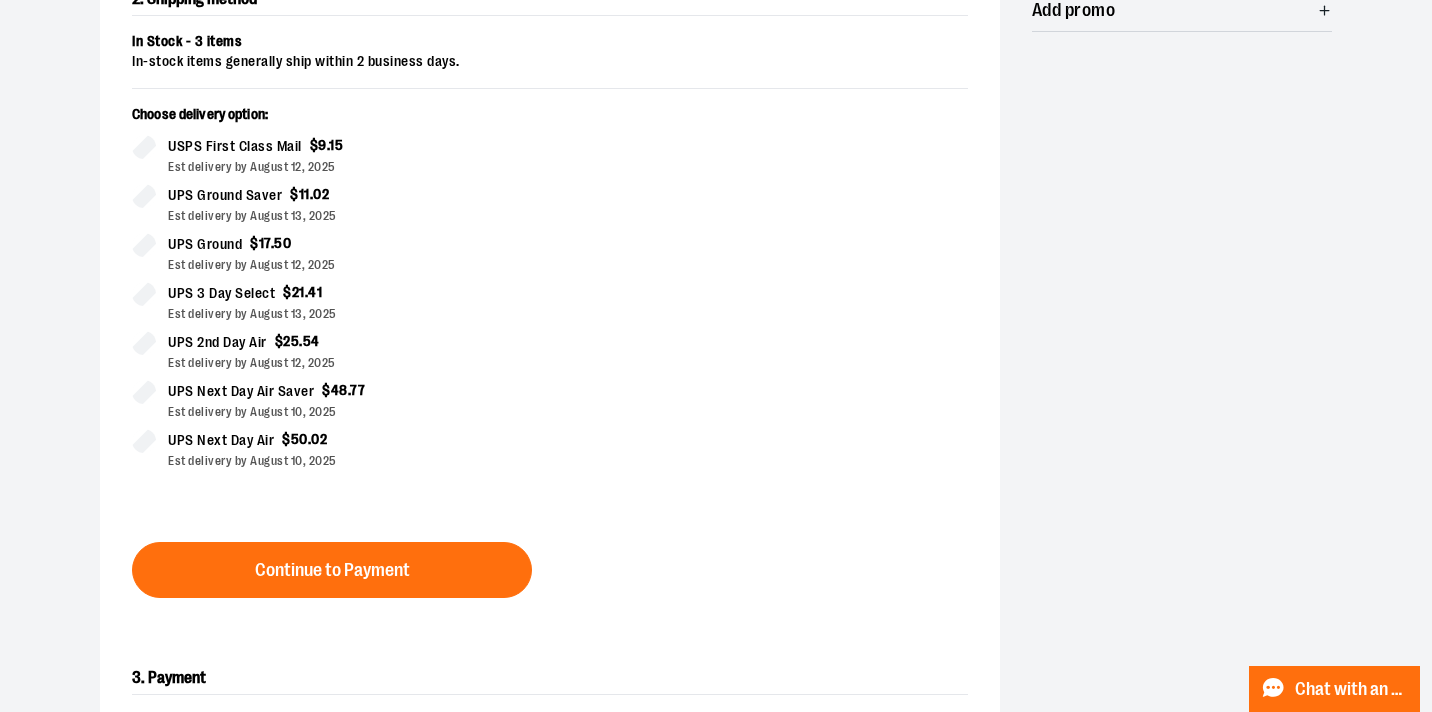 scroll, scrollTop: 477, scrollLeft: 0, axis: vertical 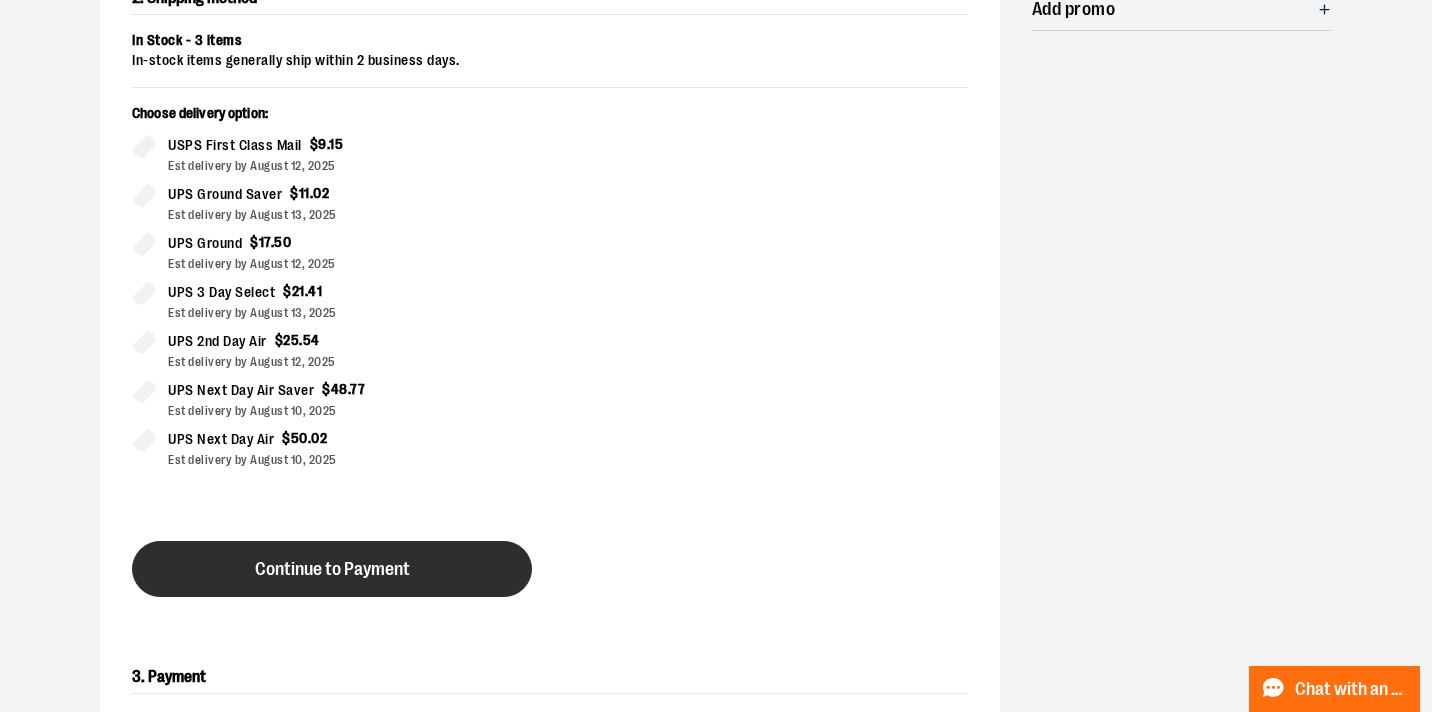 click on "Continue to Payment" at bounding box center (332, 569) 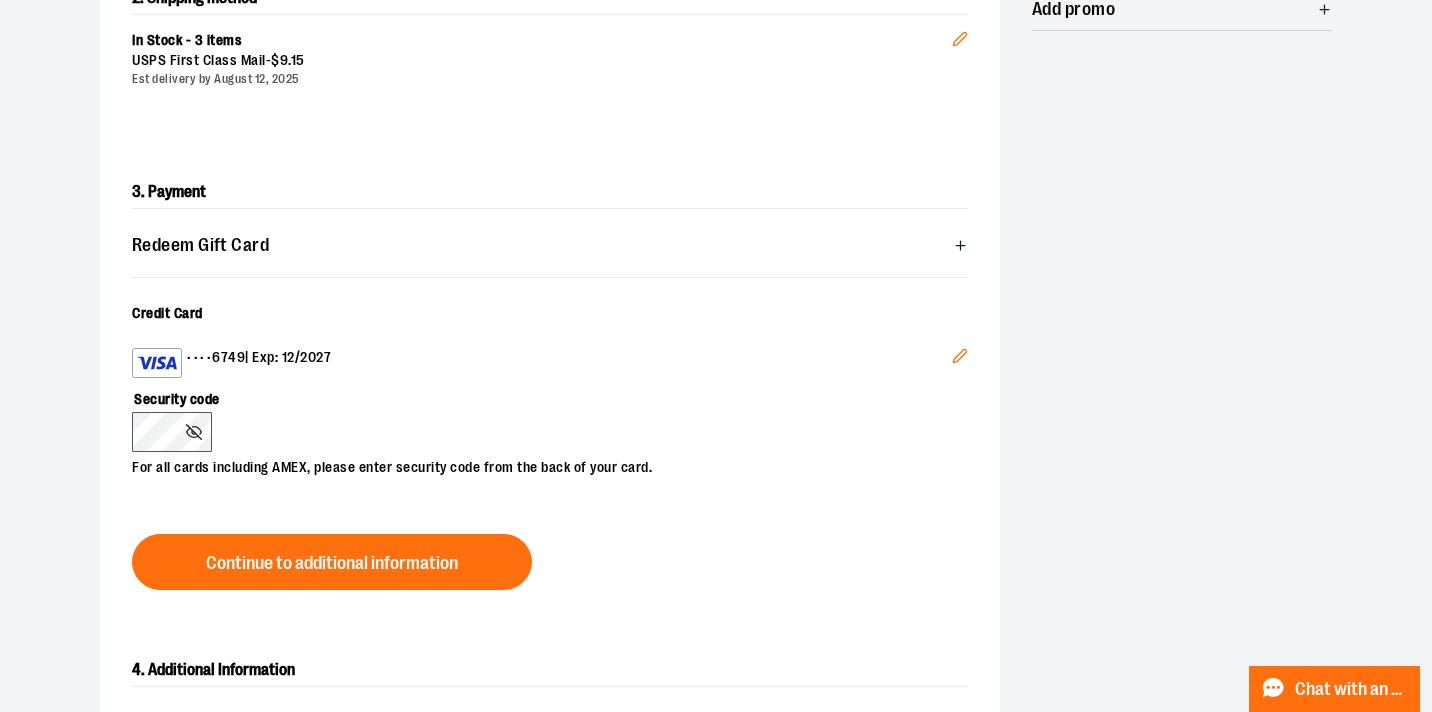 click 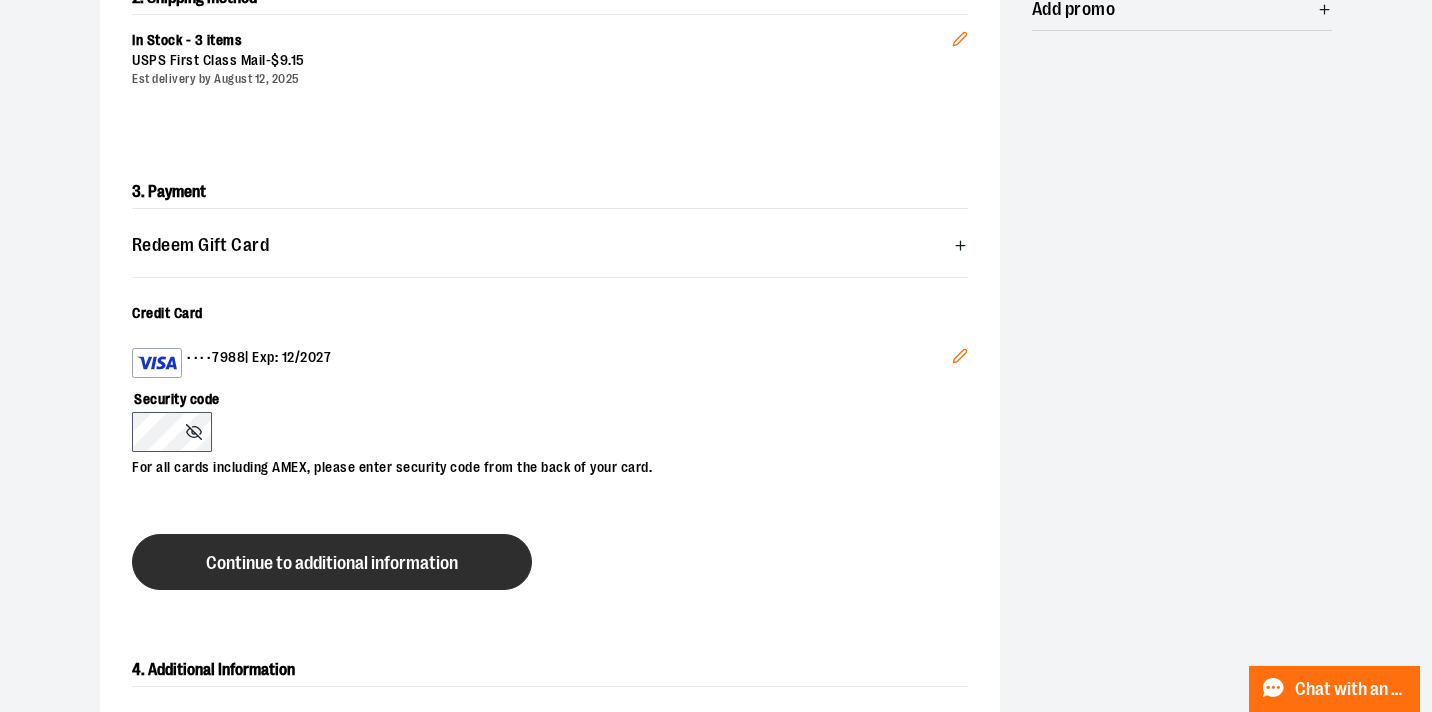 click on "Continue to additional information" at bounding box center (332, 563) 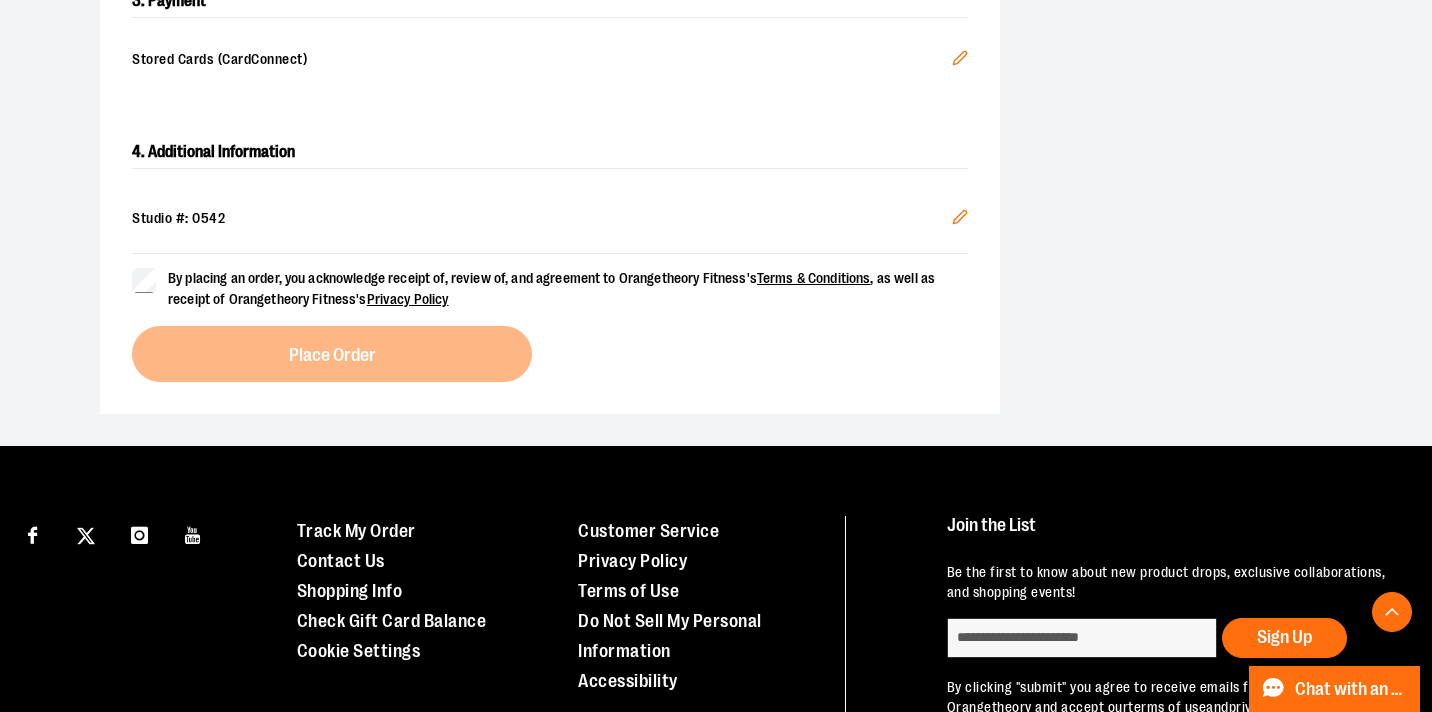 scroll, scrollTop: 682, scrollLeft: 0, axis: vertical 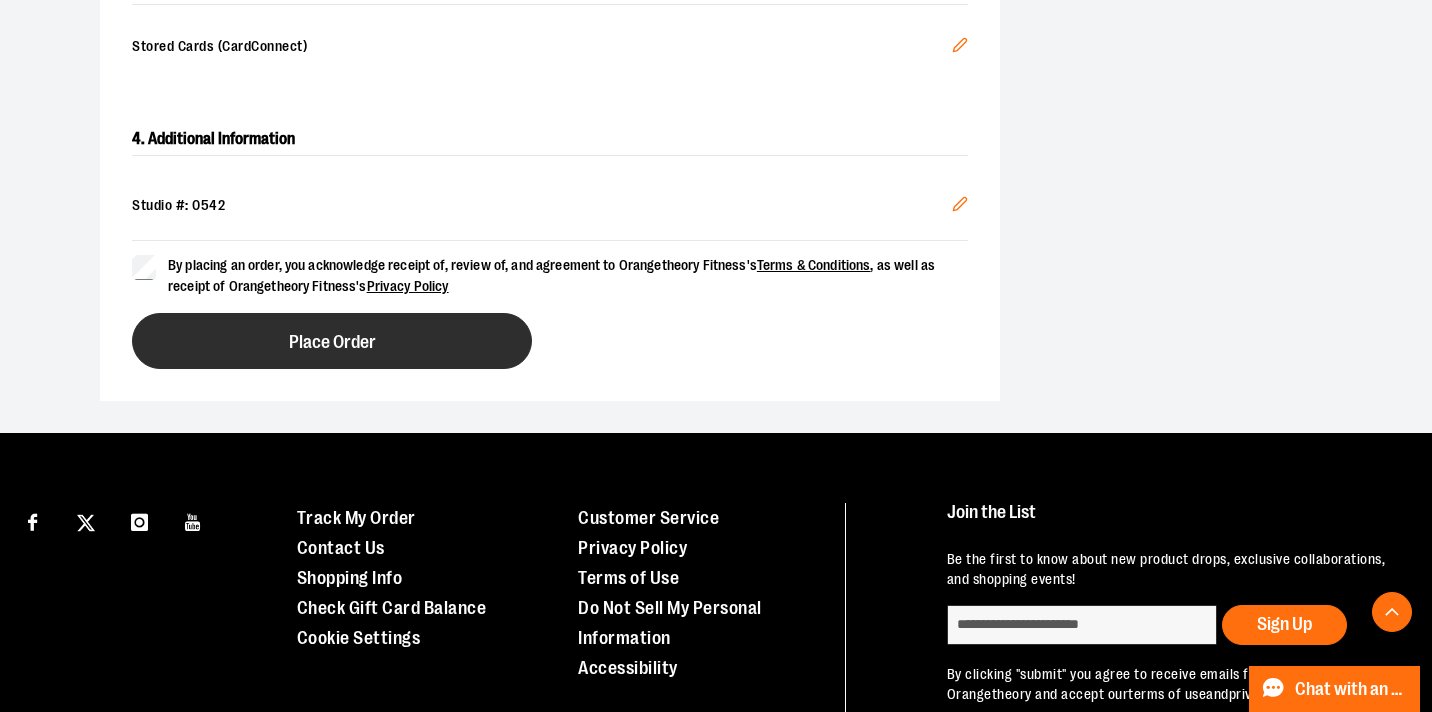 click on "Place Order" at bounding box center (332, 341) 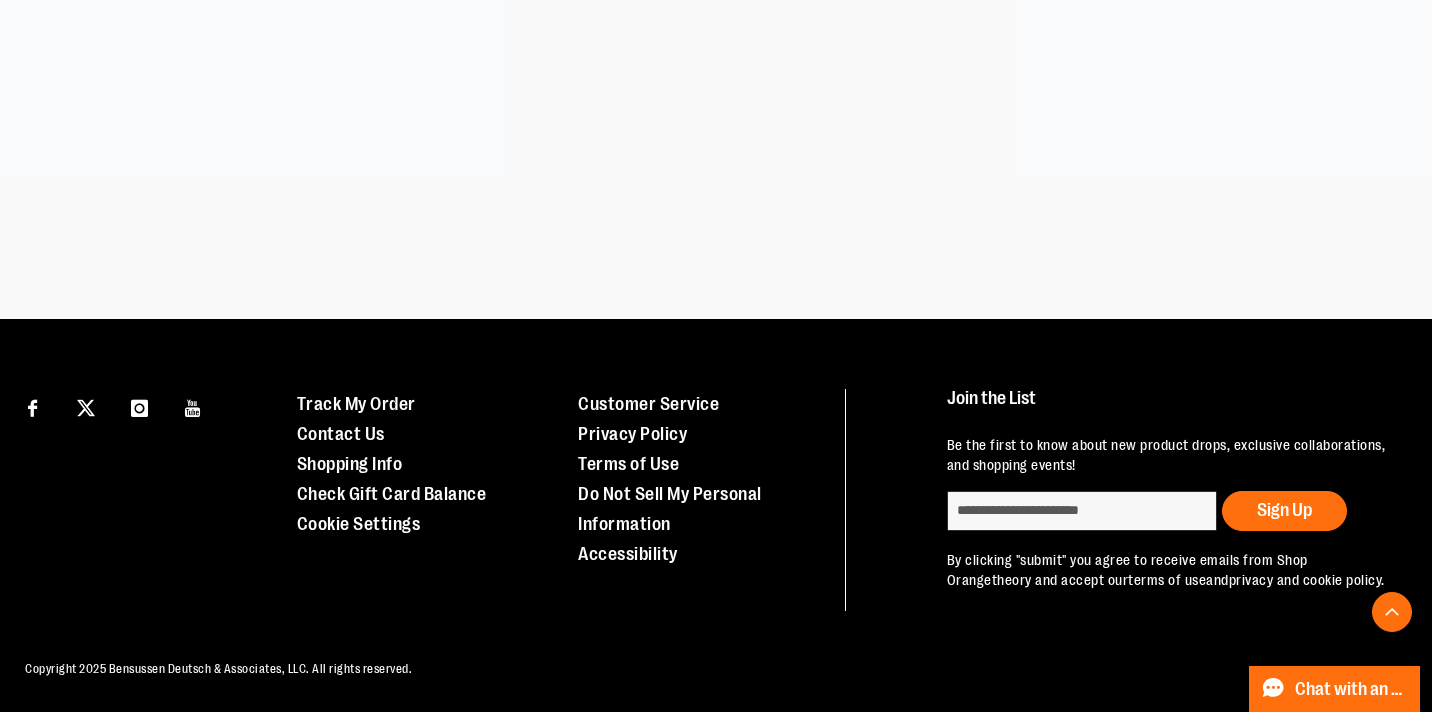 scroll, scrollTop: 606, scrollLeft: 0, axis: vertical 